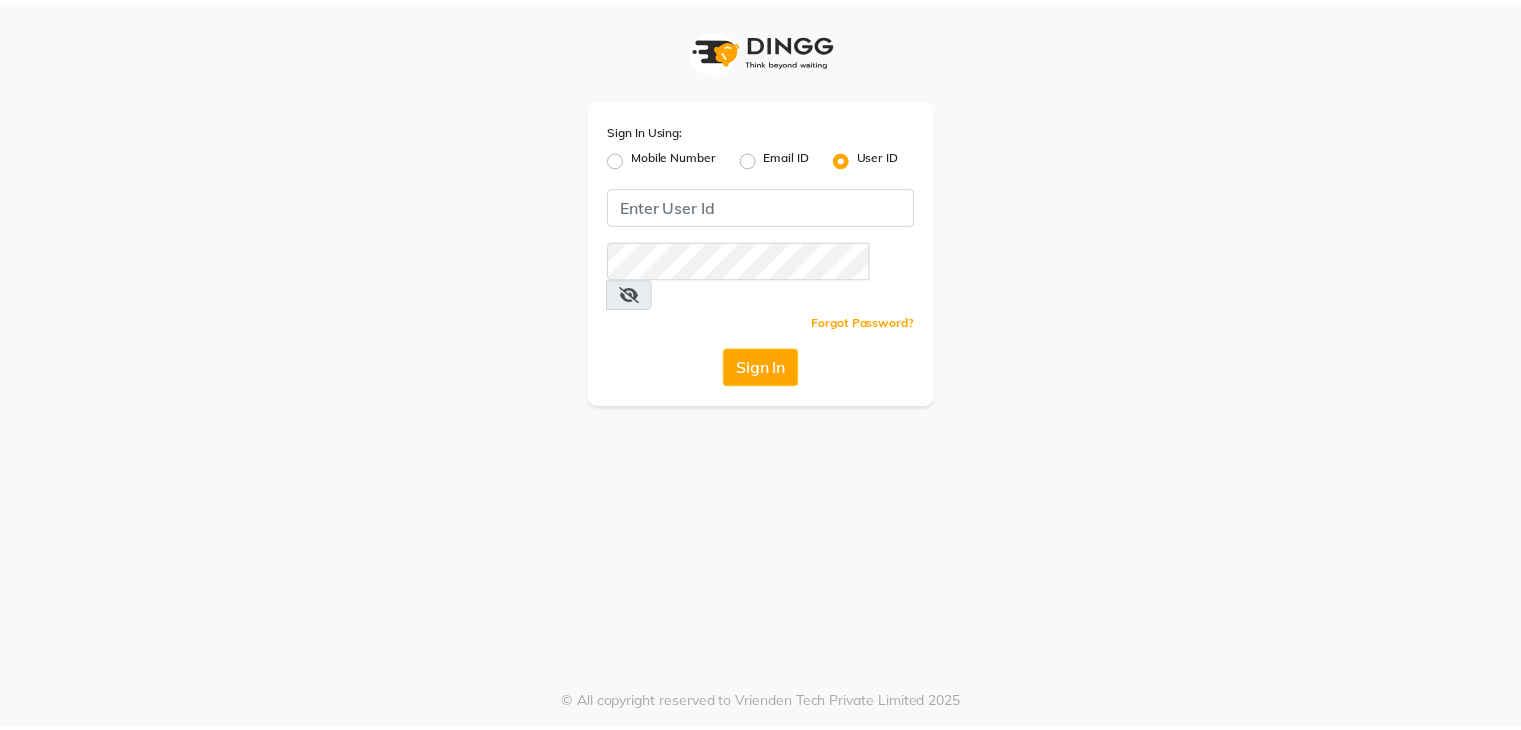 scroll, scrollTop: 0, scrollLeft: 0, axis: both 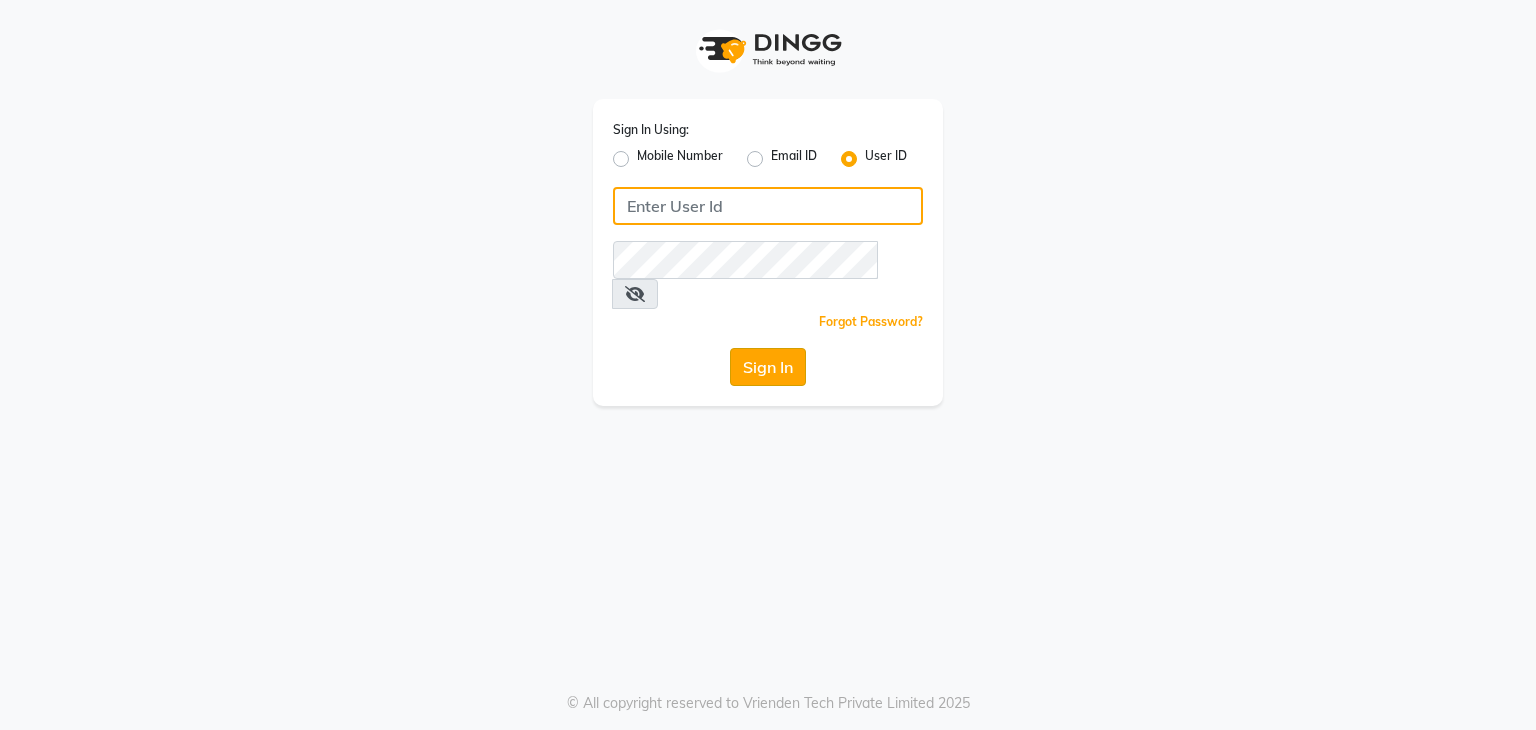 type on "[USERNAME]" 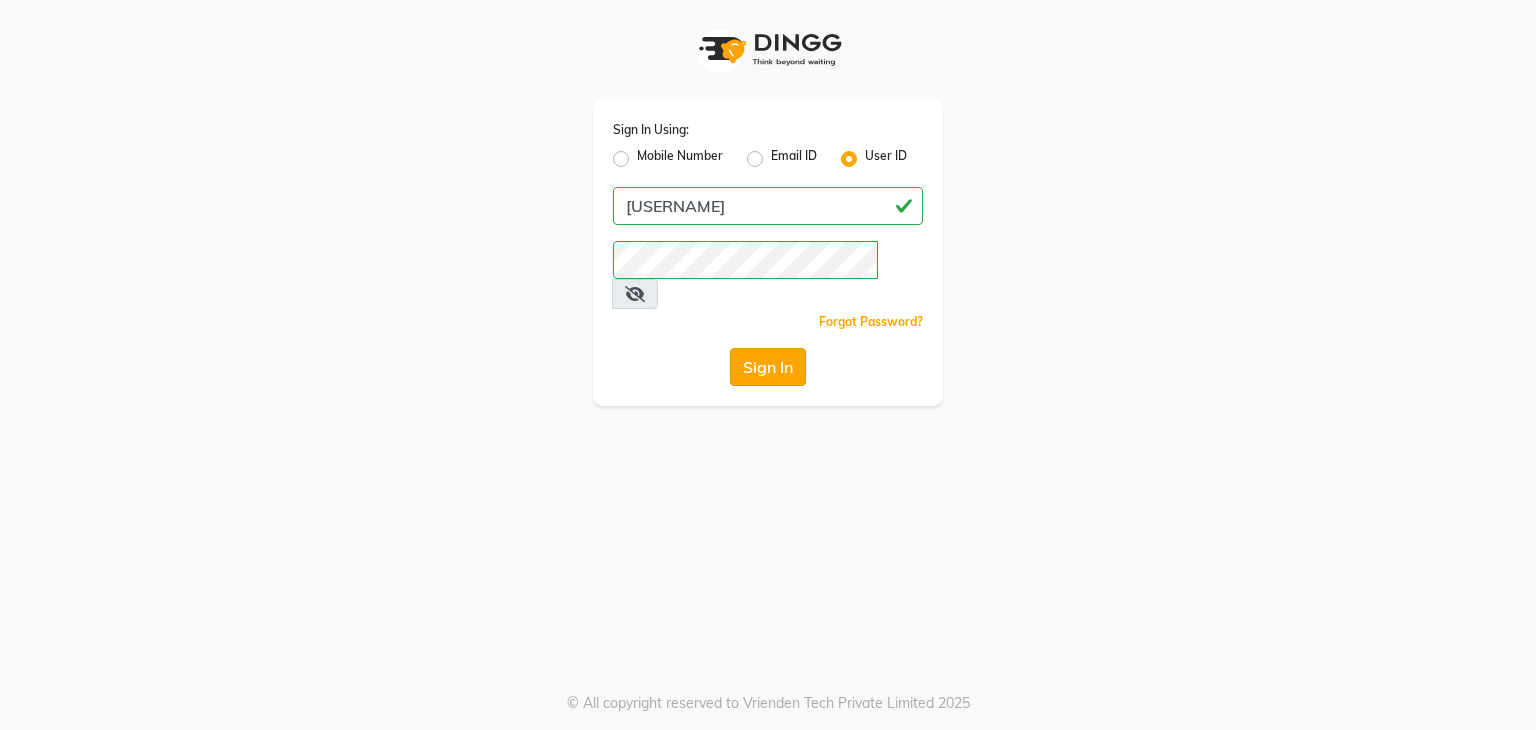 click on "Sign In" 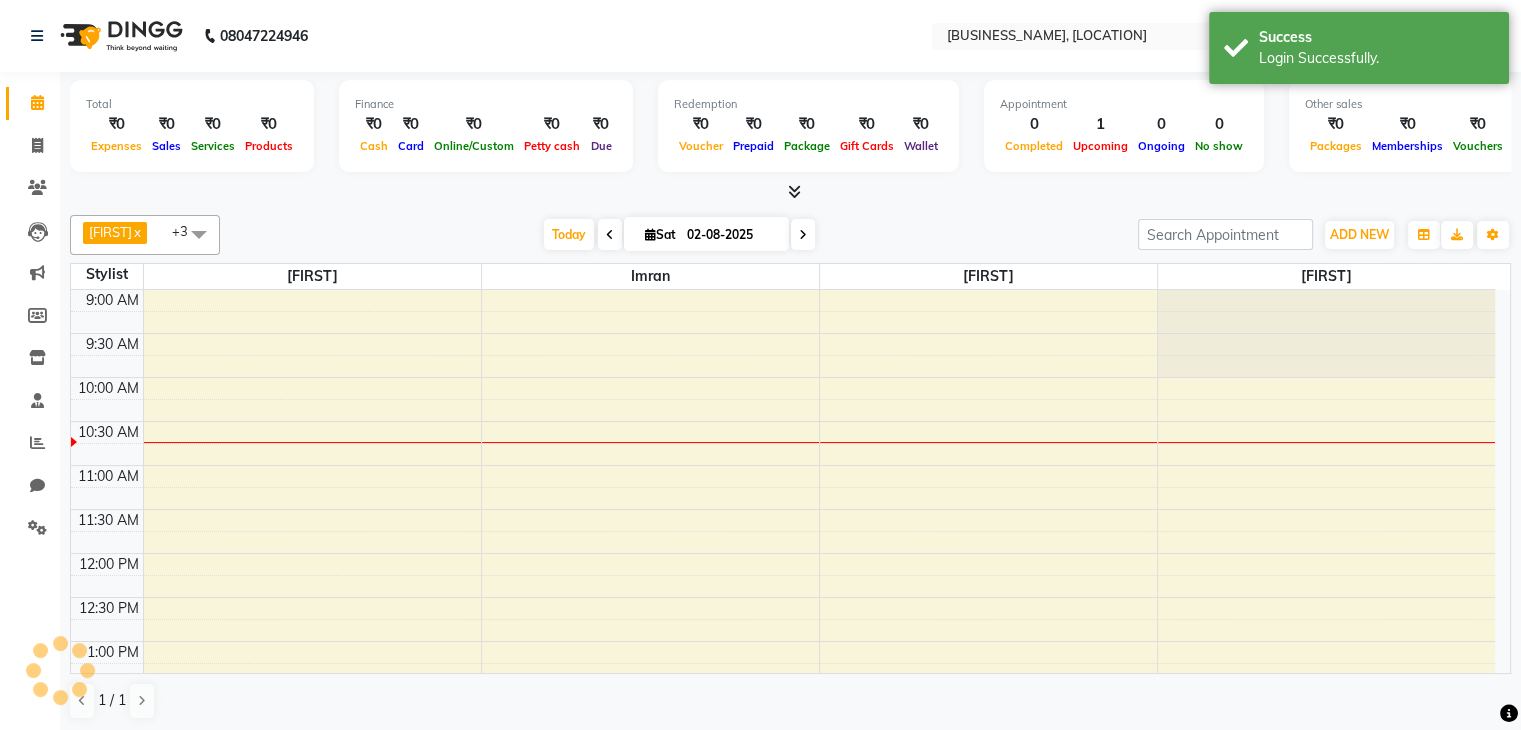 scroll, scrollTop: 0, scrollLeft: 0, axis: both 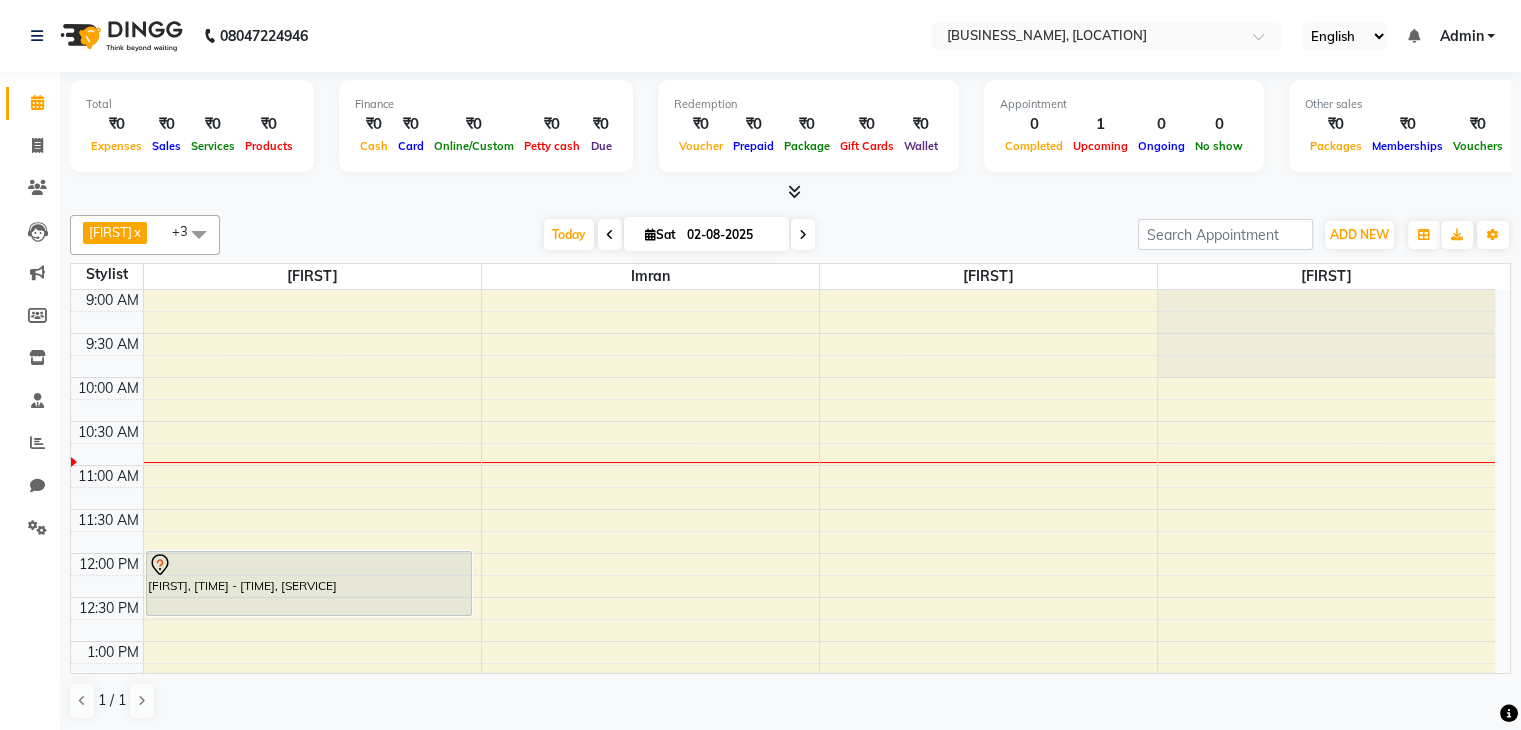 click at bounding box center [803, 235] 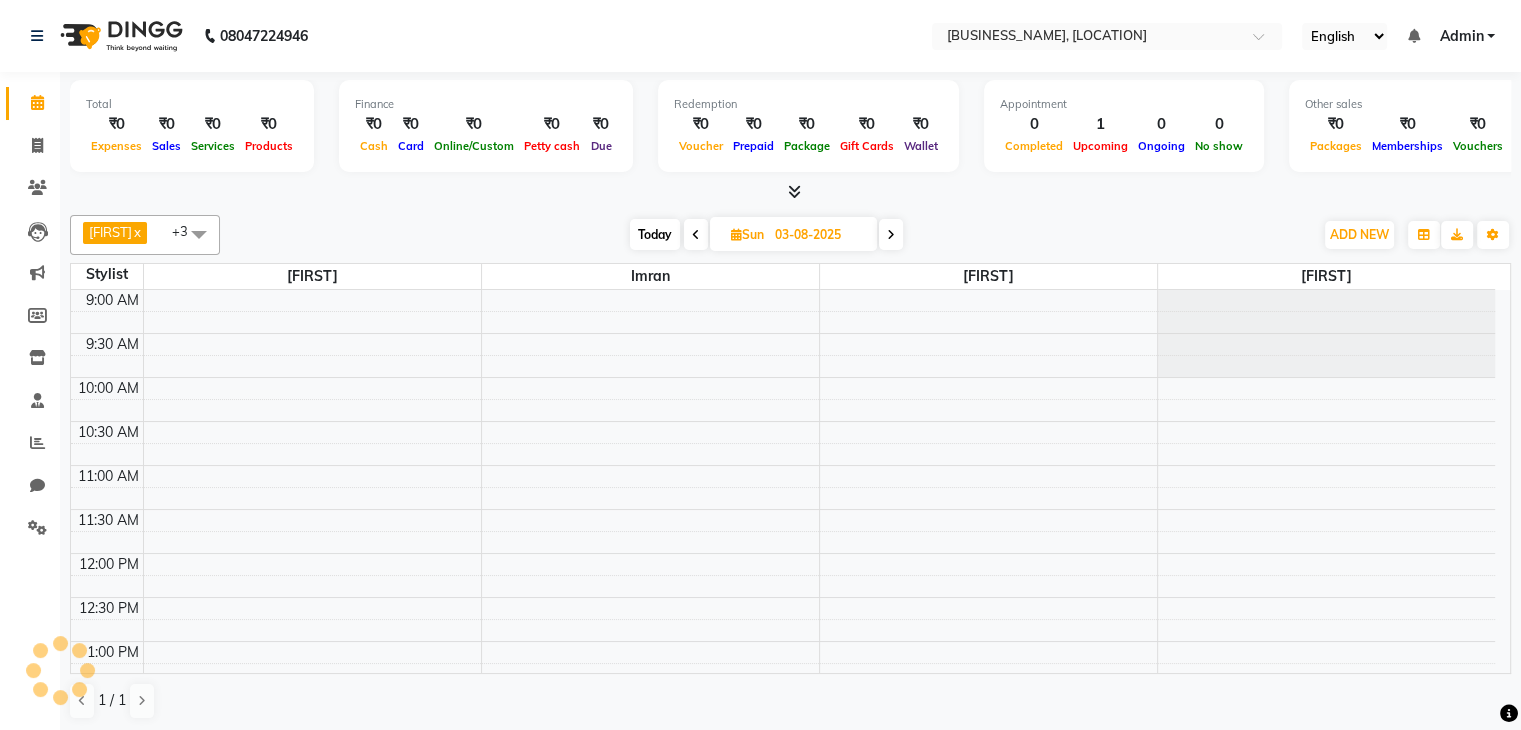 scroll, scrollTop: 88, scrollLeft: 0, axis: vertical 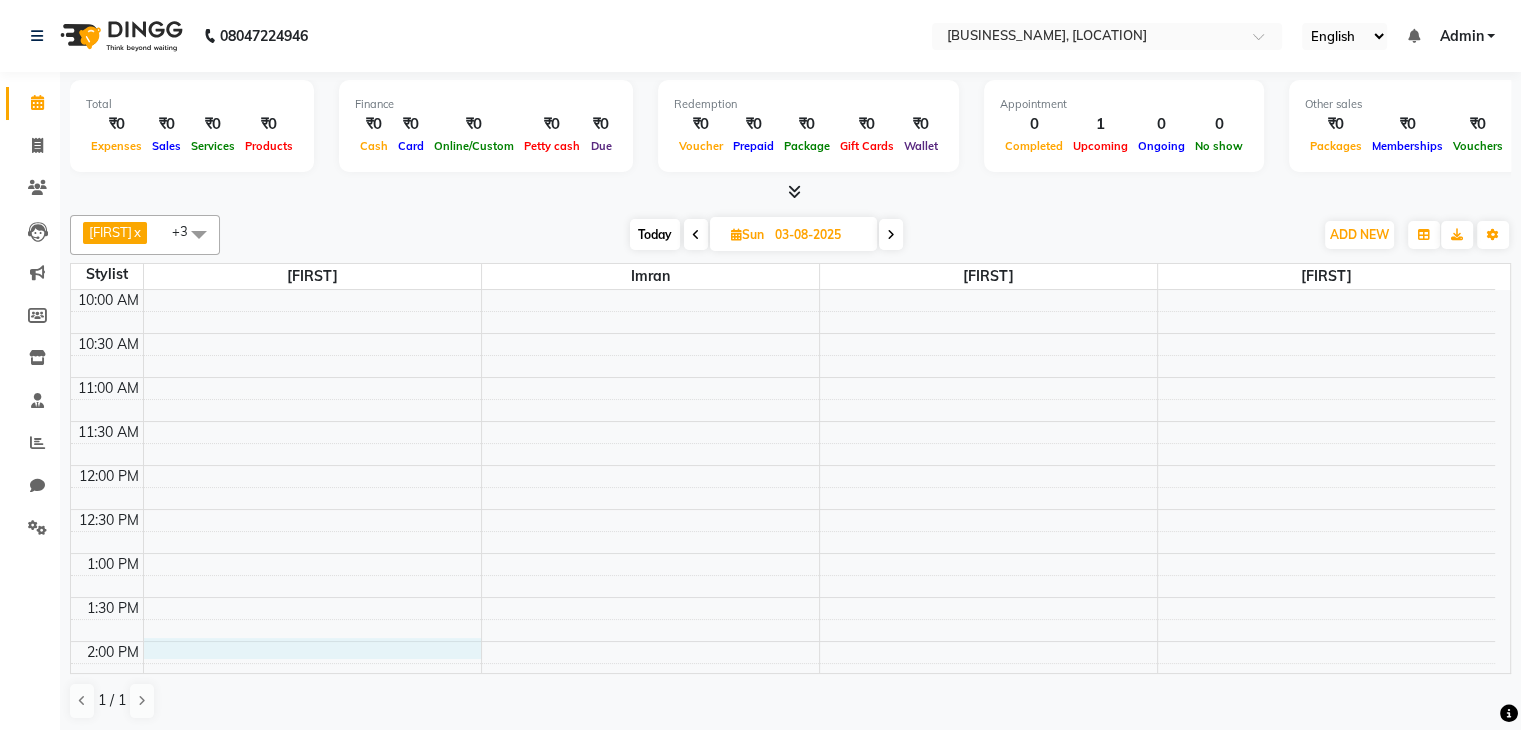 click on "9:00 AM 9:30 AM 10:00 AM 10:30 AM 11:00 AM 11:30 AM 12:00 PM 12:30 PM 1:00 PM 1:30 PM 2:00 PM 2:30 PM 3:00 PM 3:30 PM 4:00 PM 4:30 PM 5:00 PM 5:30 PM 6:00 PM 6:30 PM" at bounding box center (783, 641) 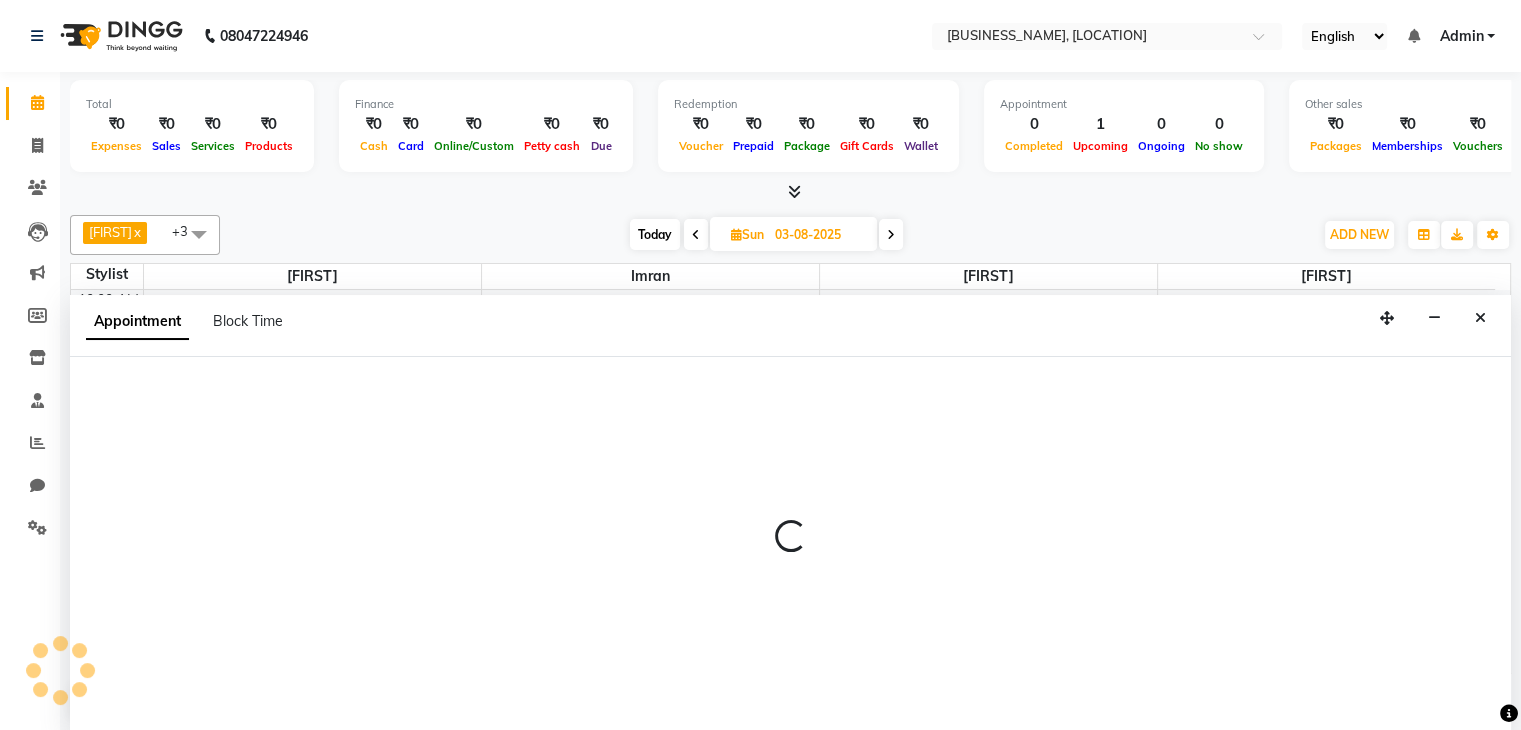 select on "66359" 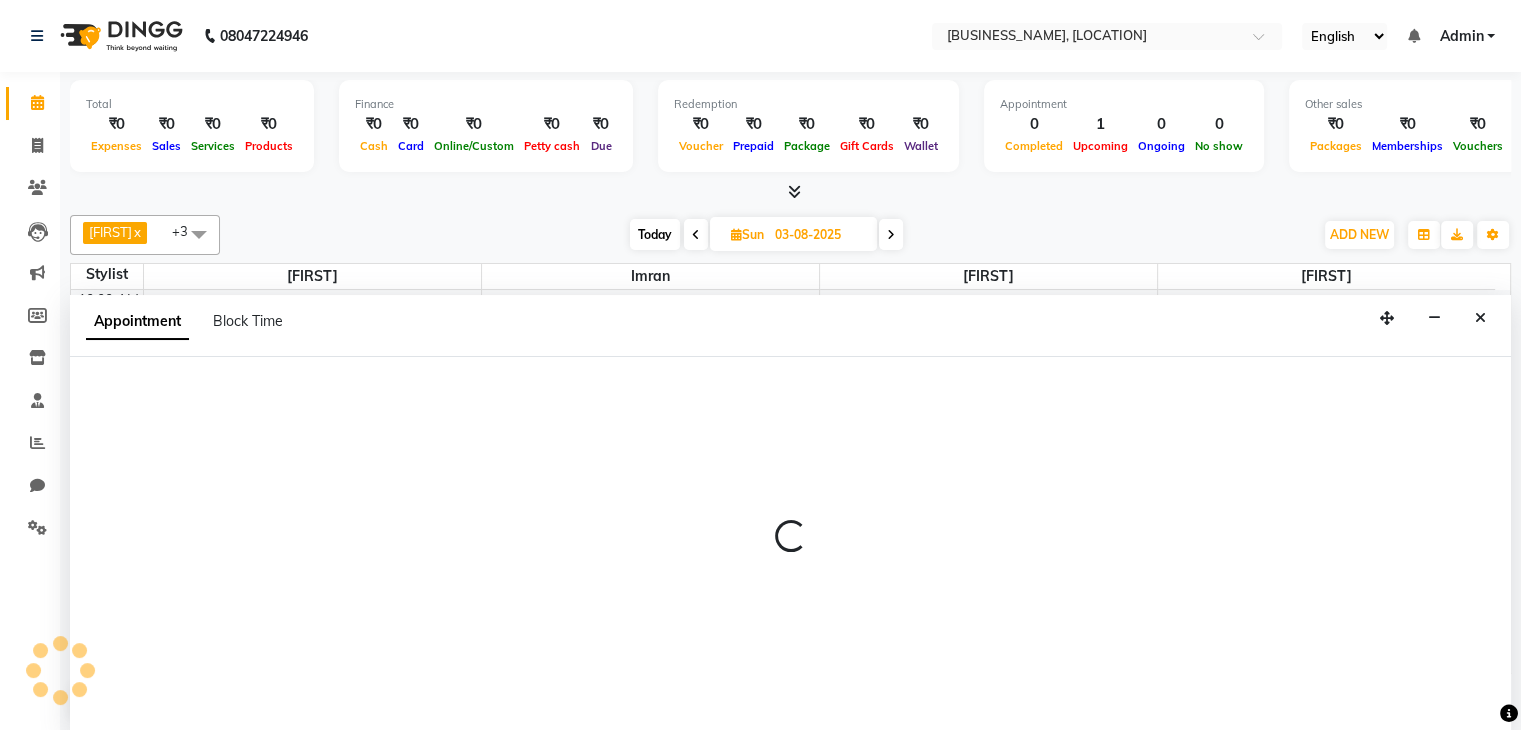 select on "840" 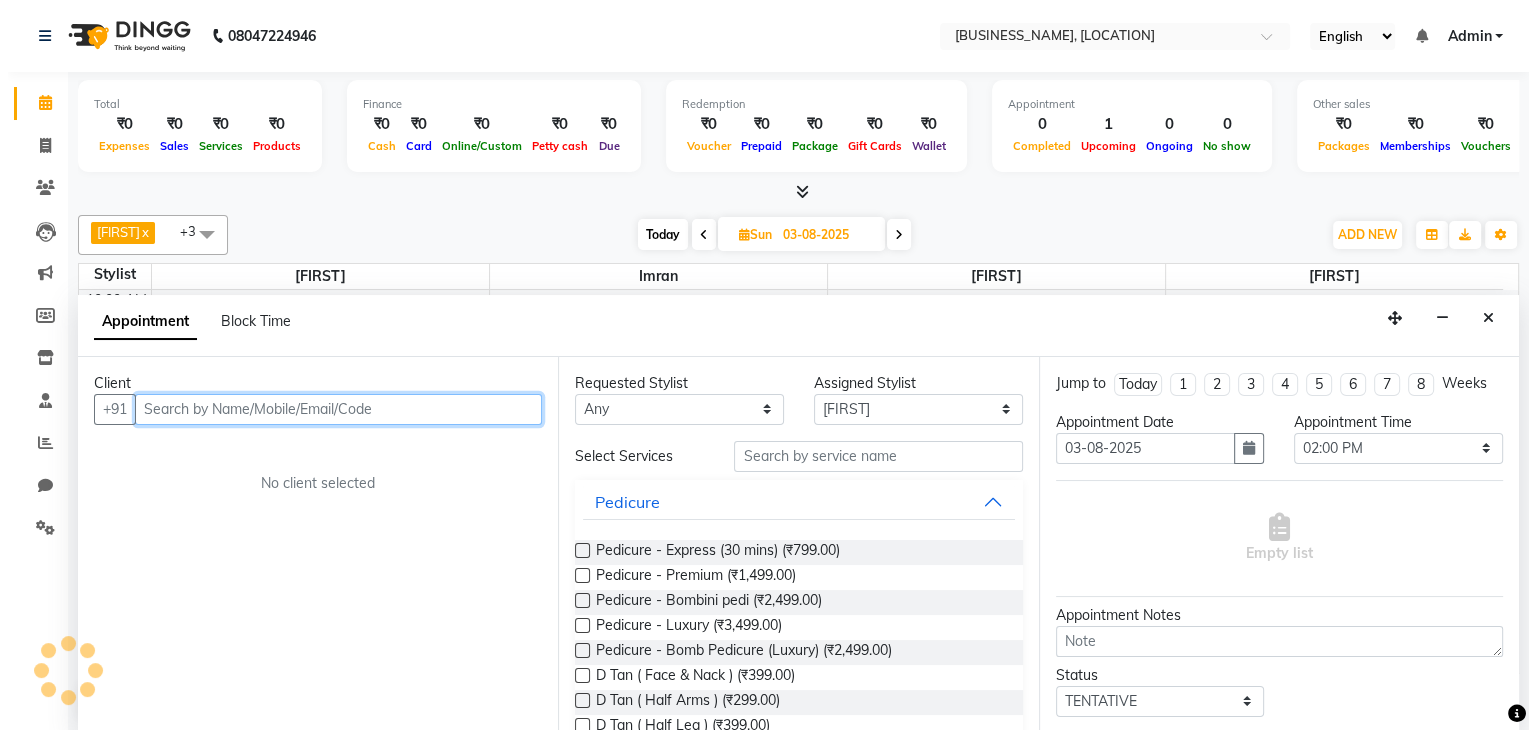 scroll, scrollTop: 1, scrollLeft: 0, axis: vertical 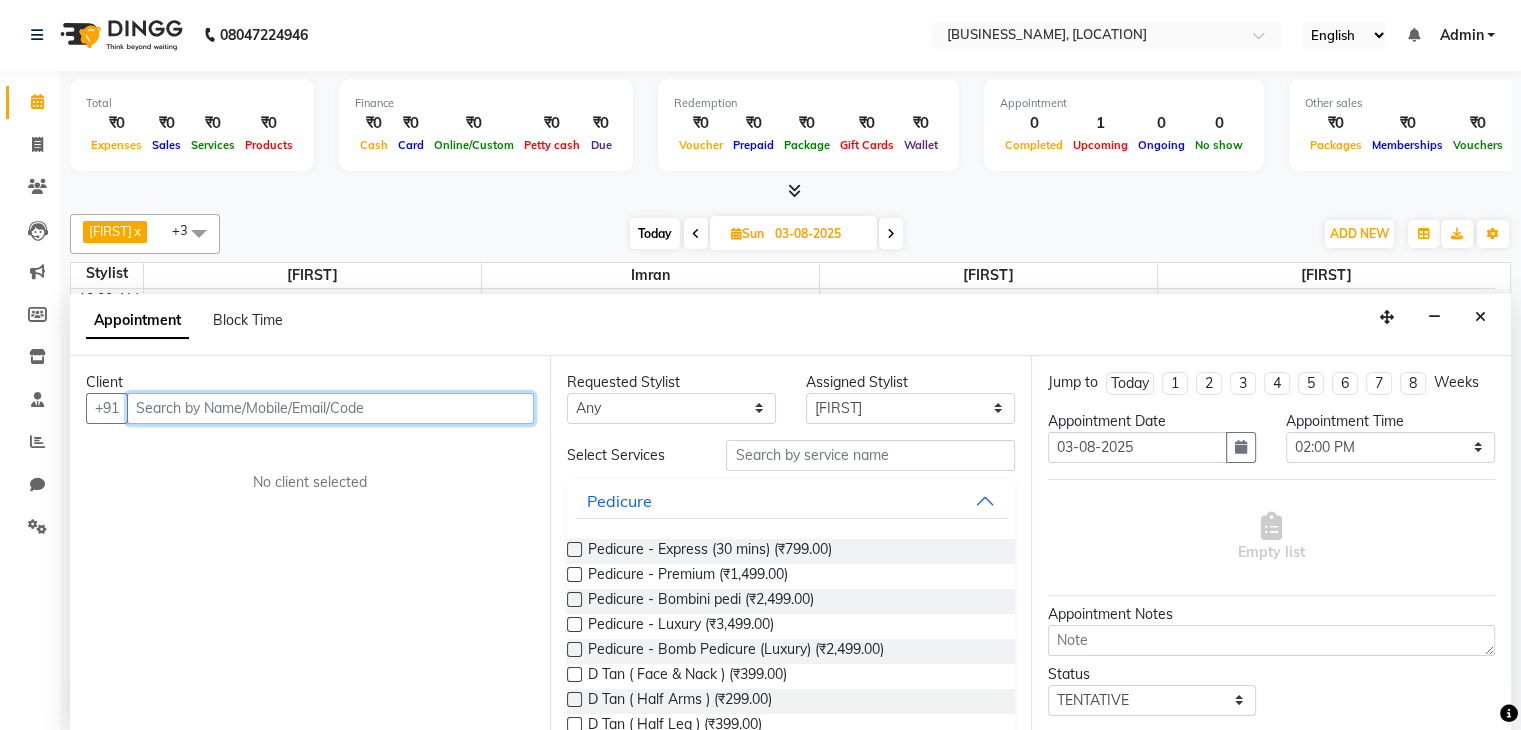 paste on "[PHONE]" 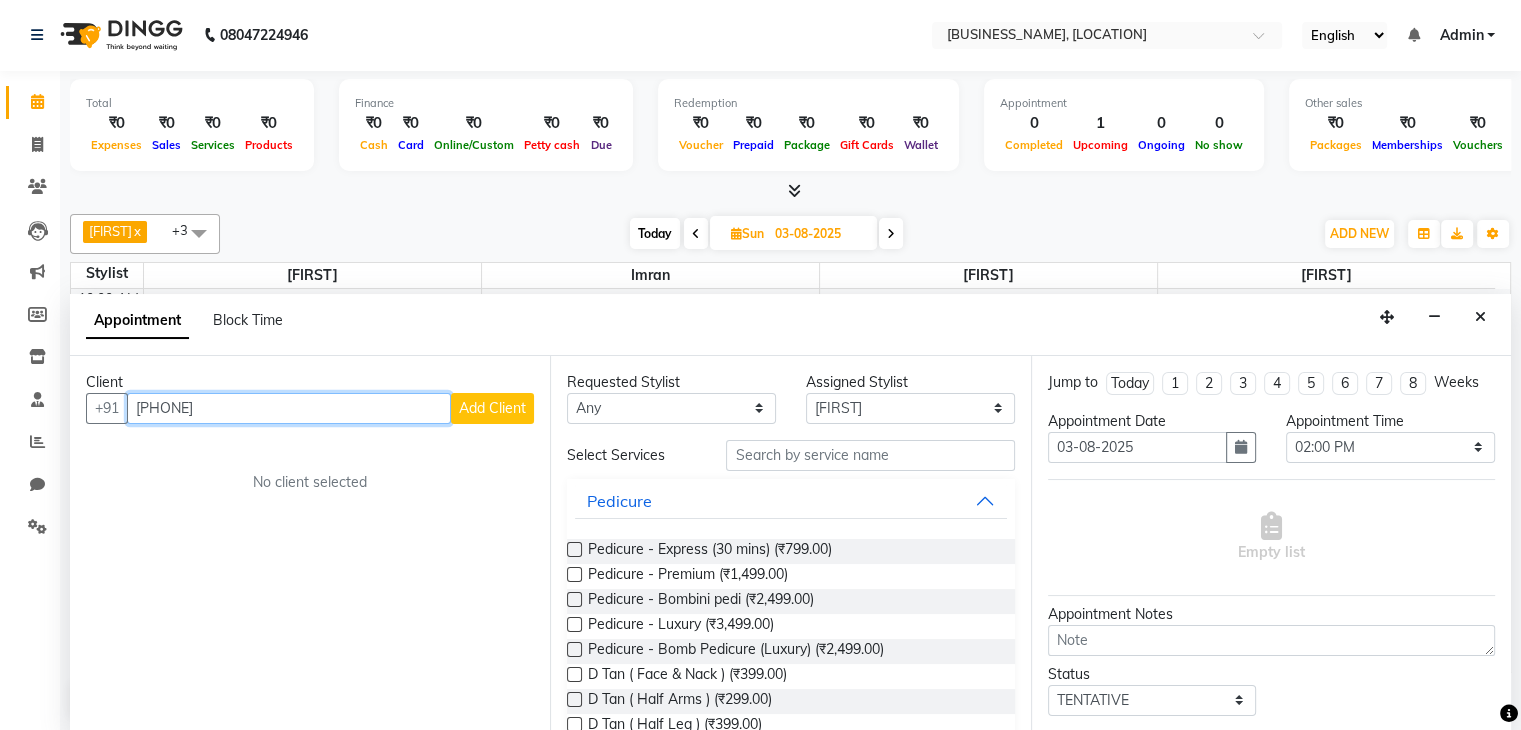 type on "[PHONE]" 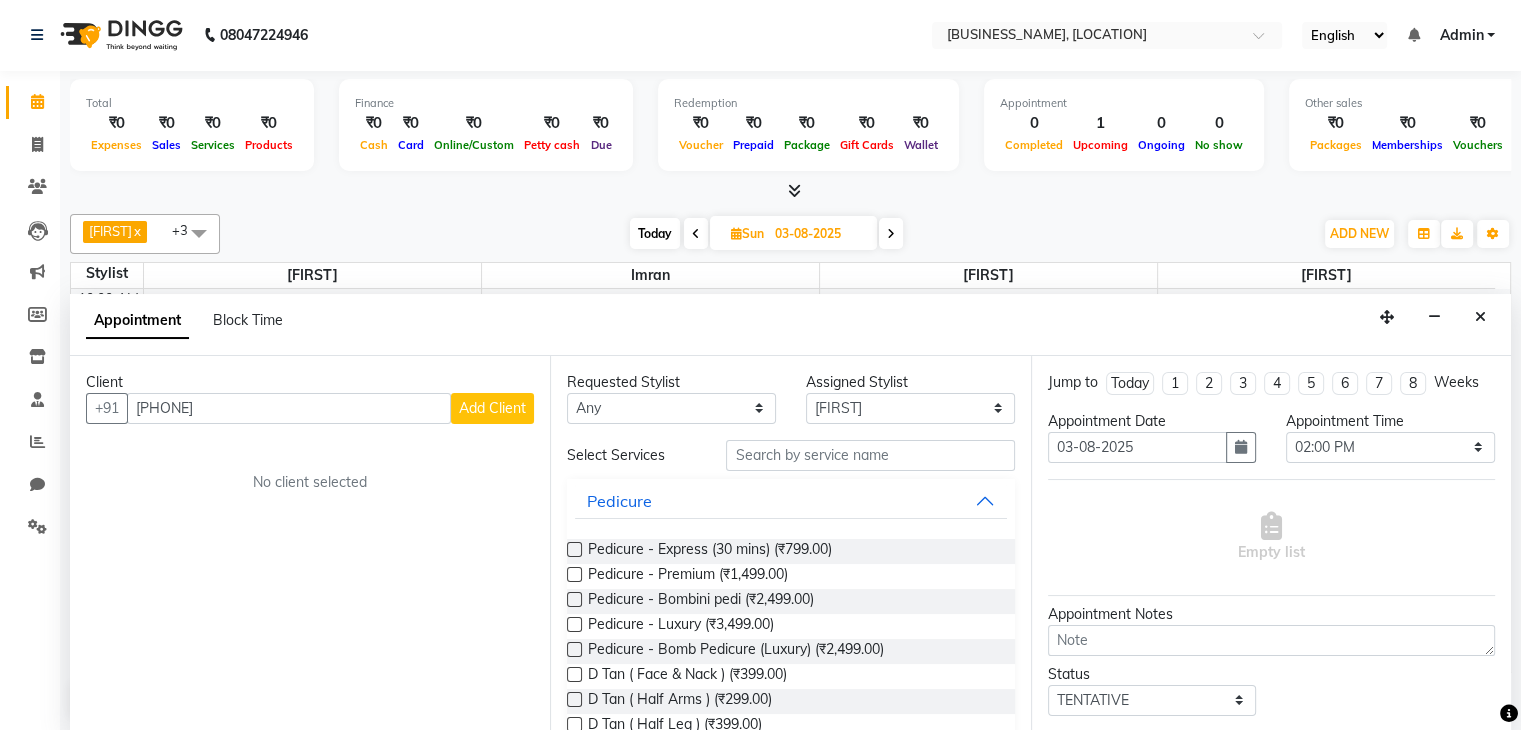 click on "Add Client" at bounding box center (492, 408) 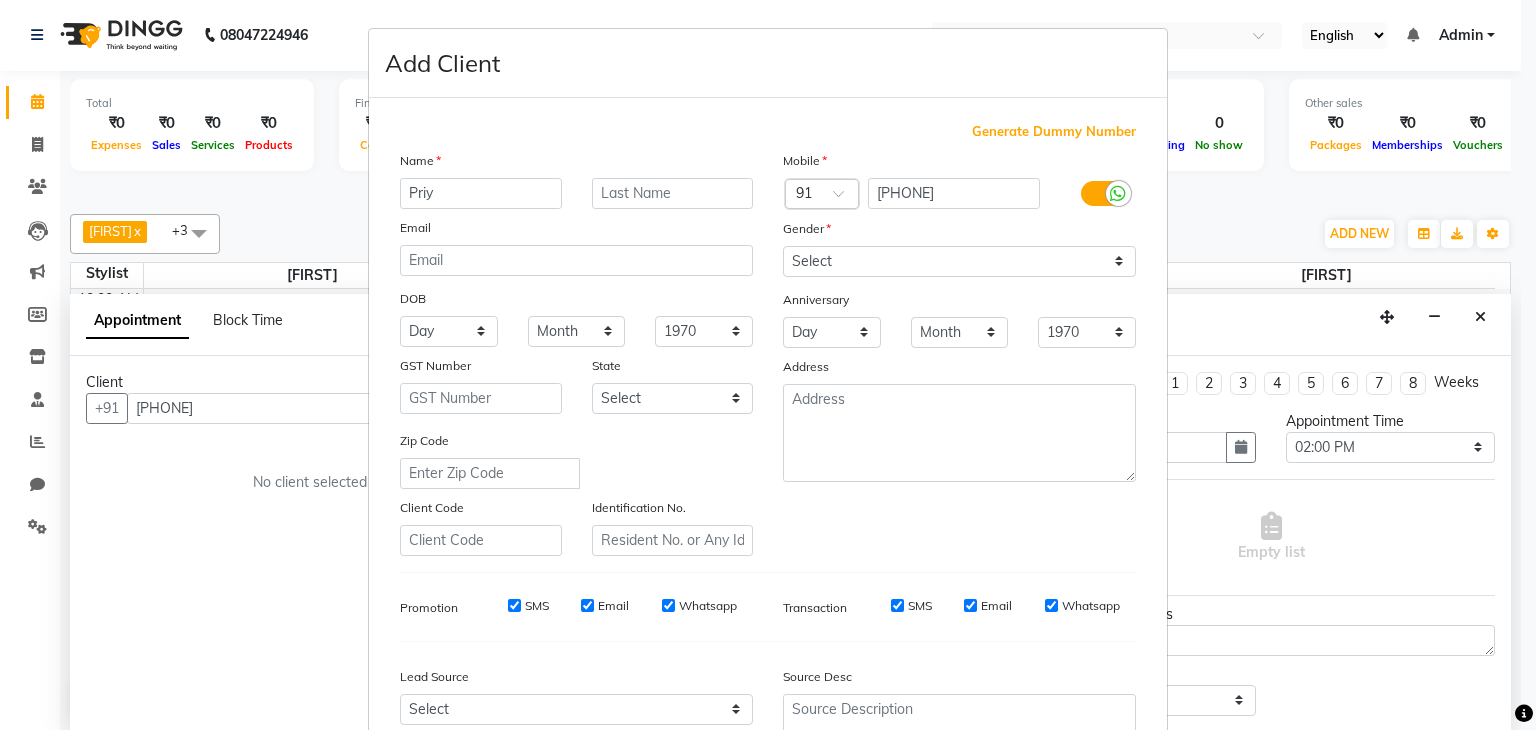 type on "Priya" 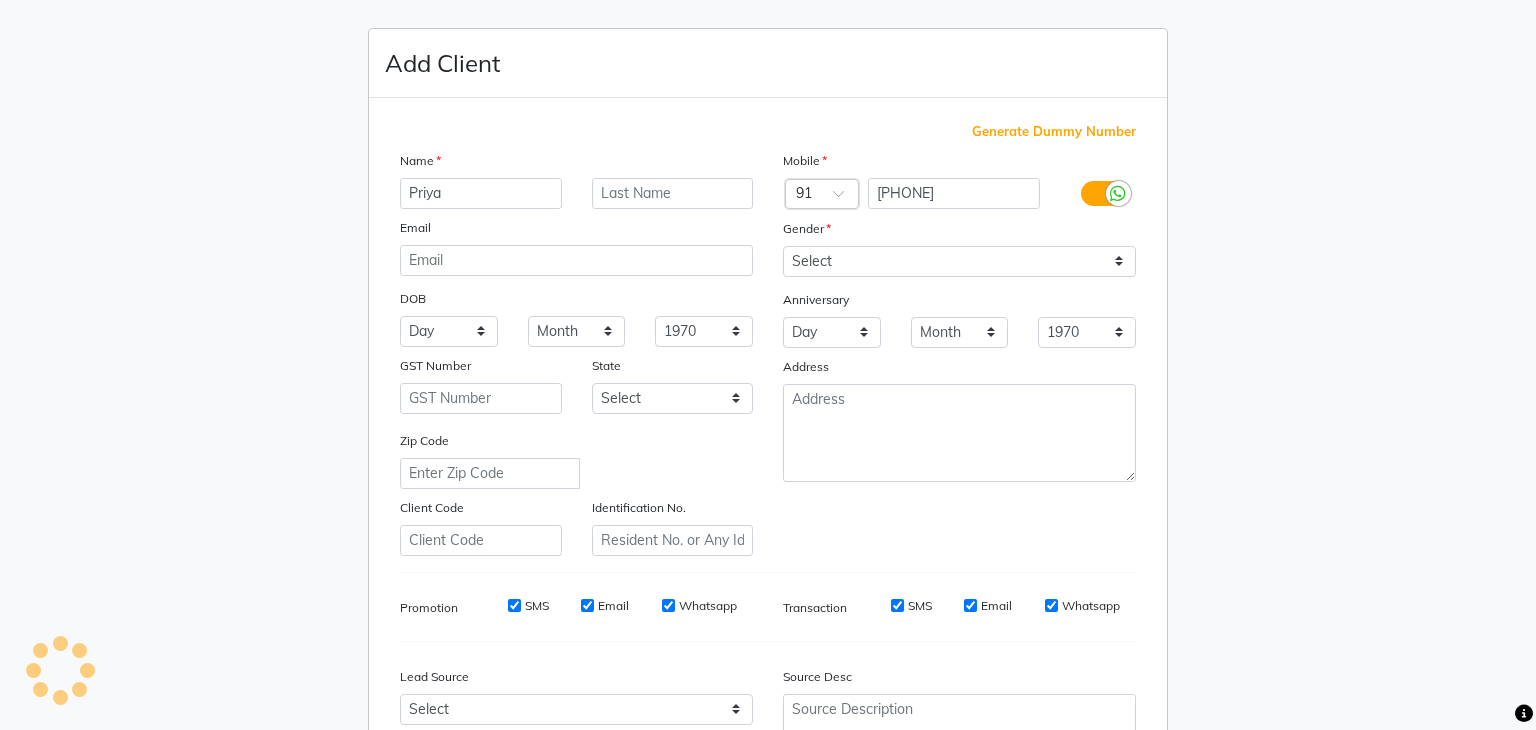 type on "[USERNAME]" 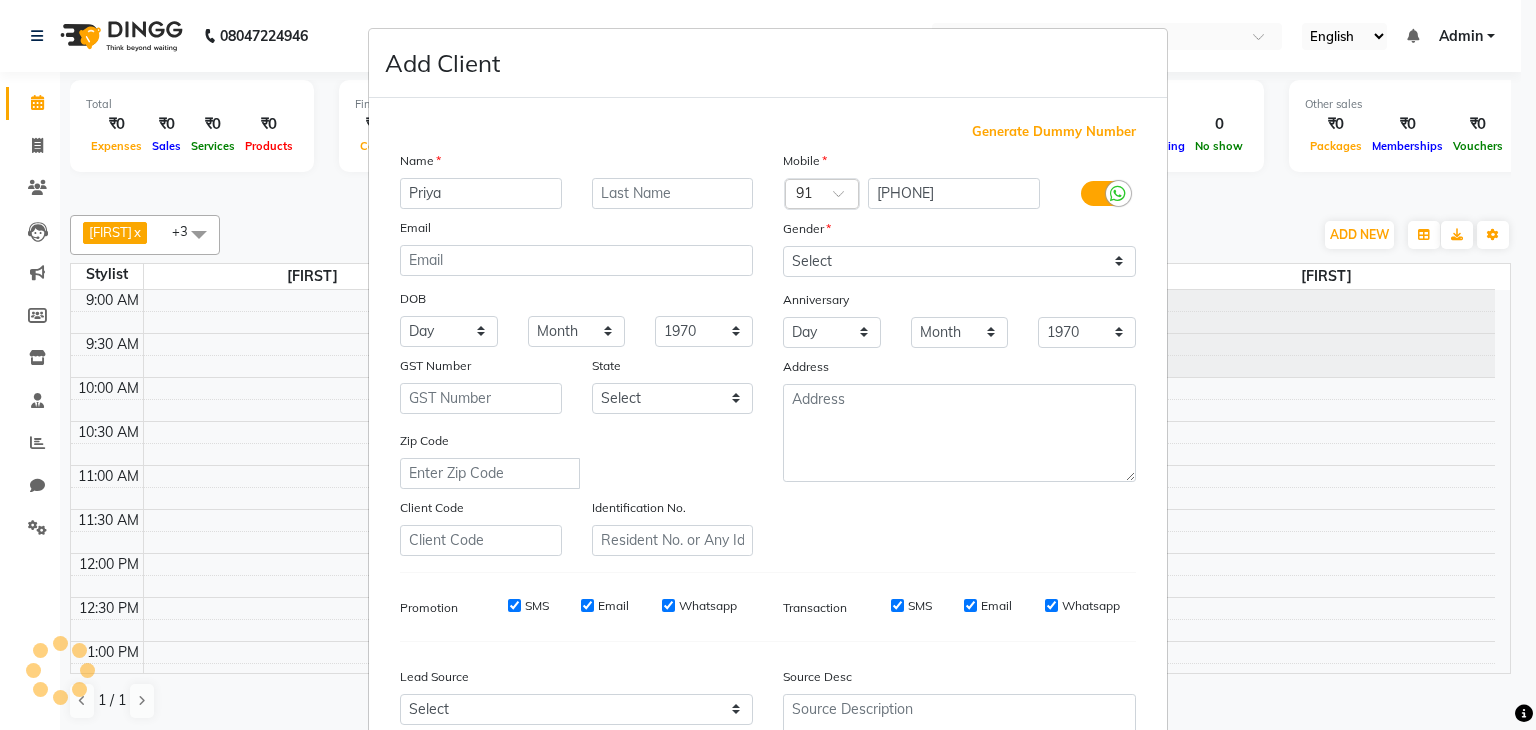 scroll, scrollTop: 0, scrollLeft: 0, axis: both 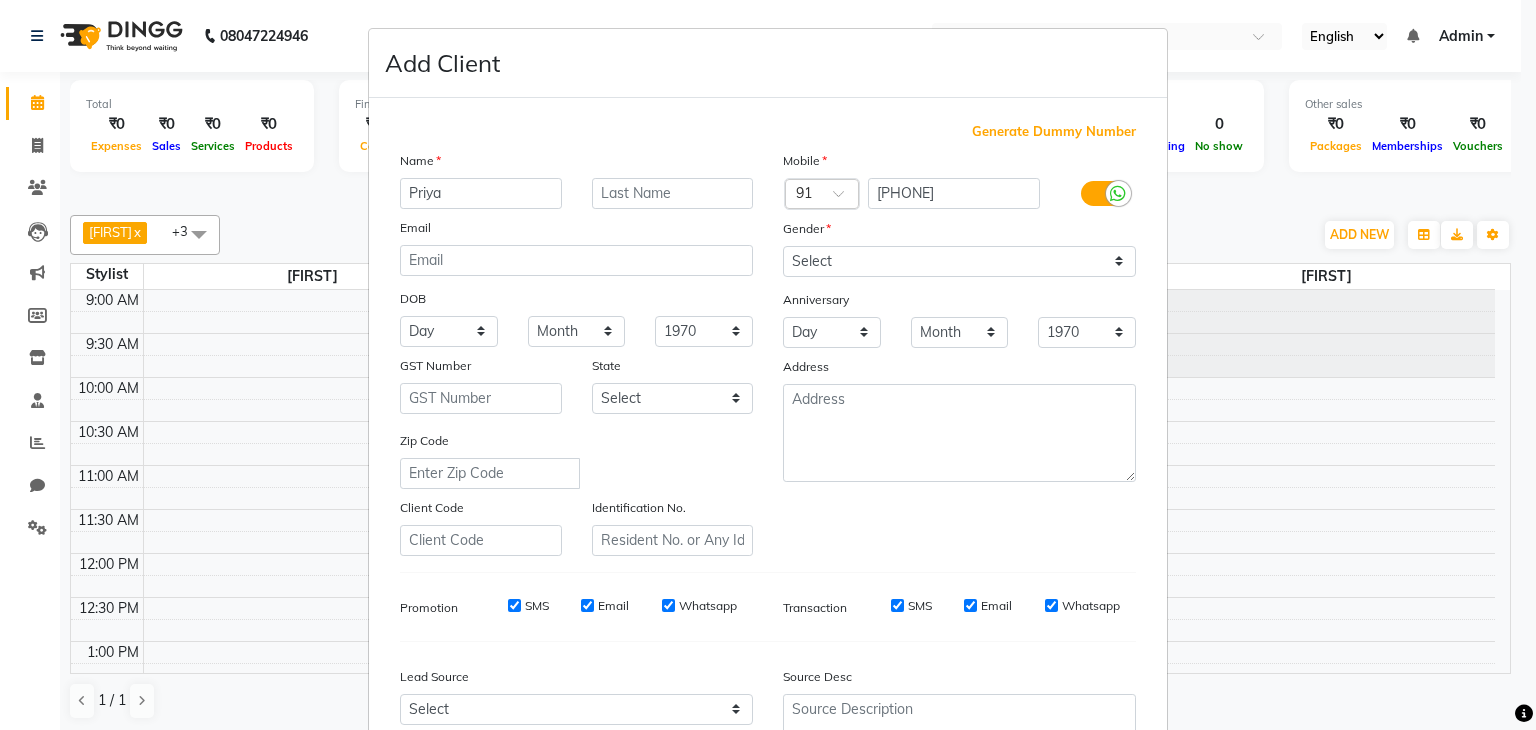 type on "Priya" 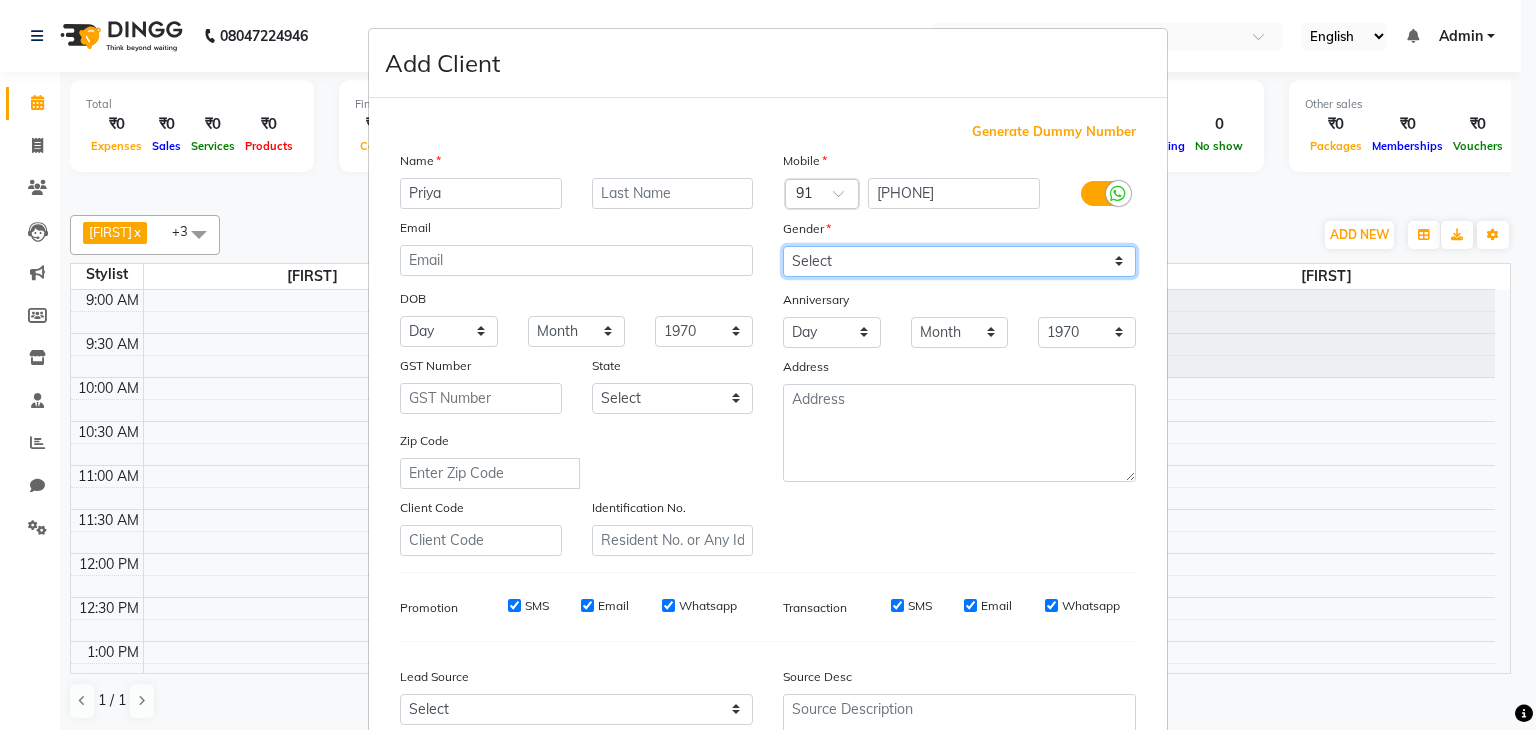 click on "Select Male Female Other Prefer Not To Say" at bounding box center [959, 261] 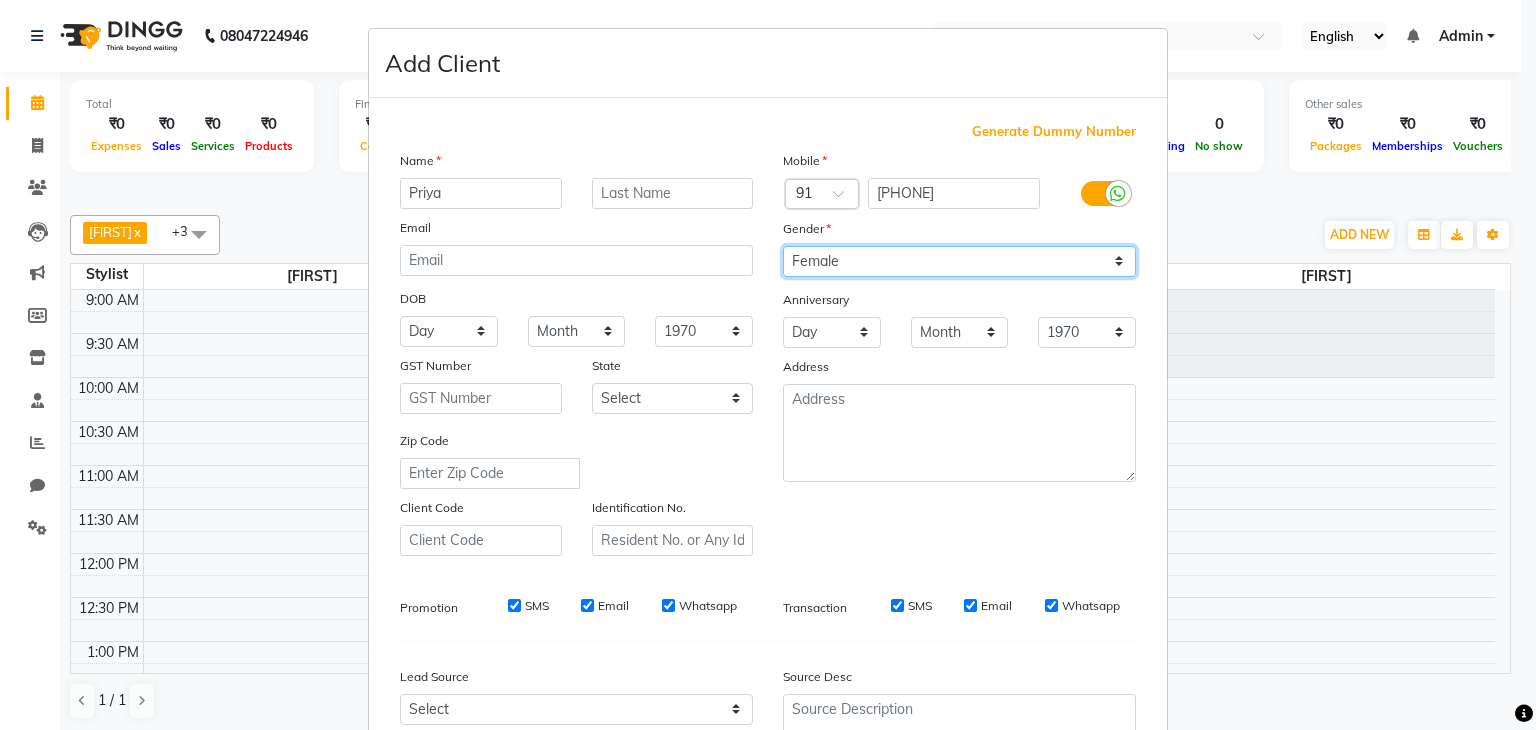 click on "Select Male Female Other Prefer Not To Say" at bounding box center [959, 261] 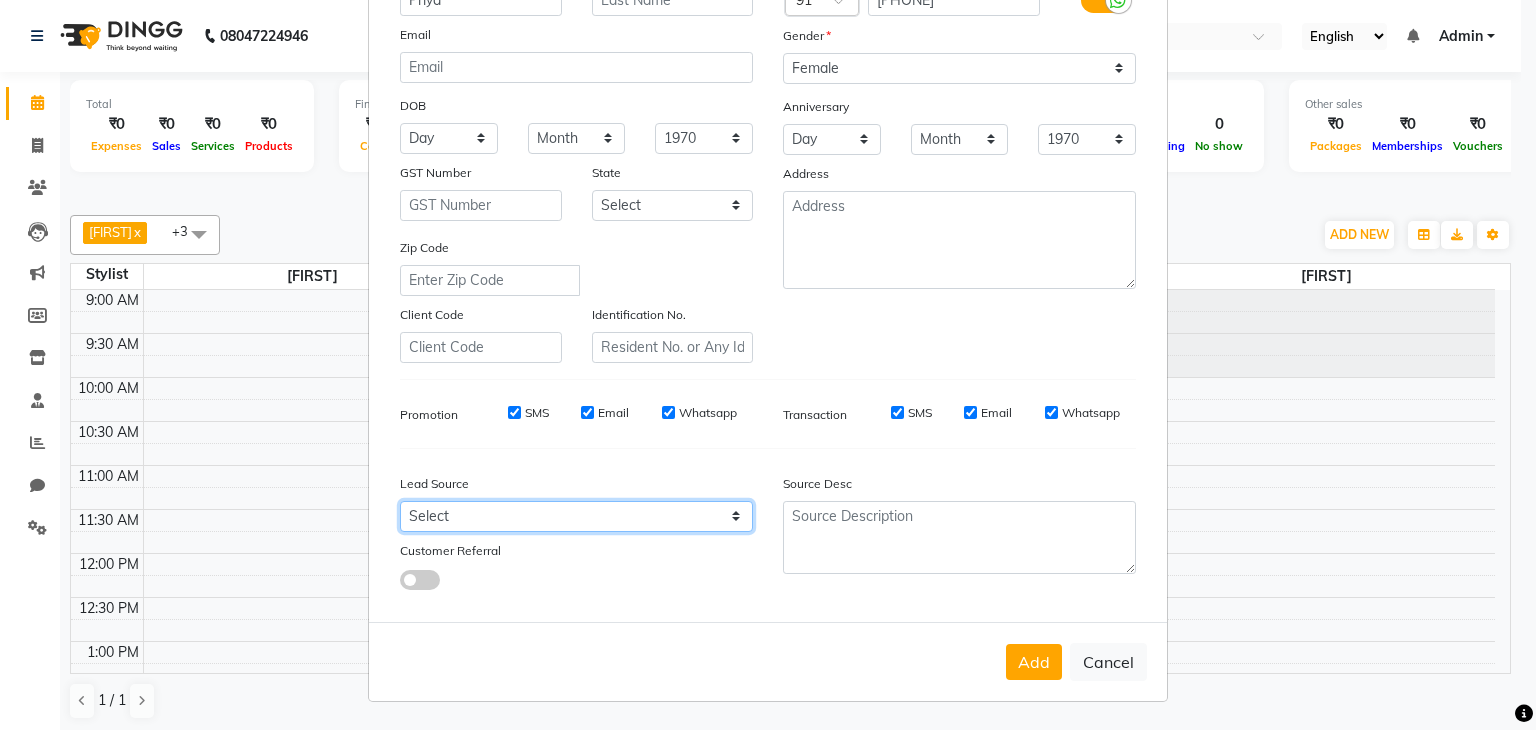click on "Select Walk-in Referral Internet Friend Word of Mouth Advertisement Facebook JustDial Google Other" at bounding box center [576, 516] 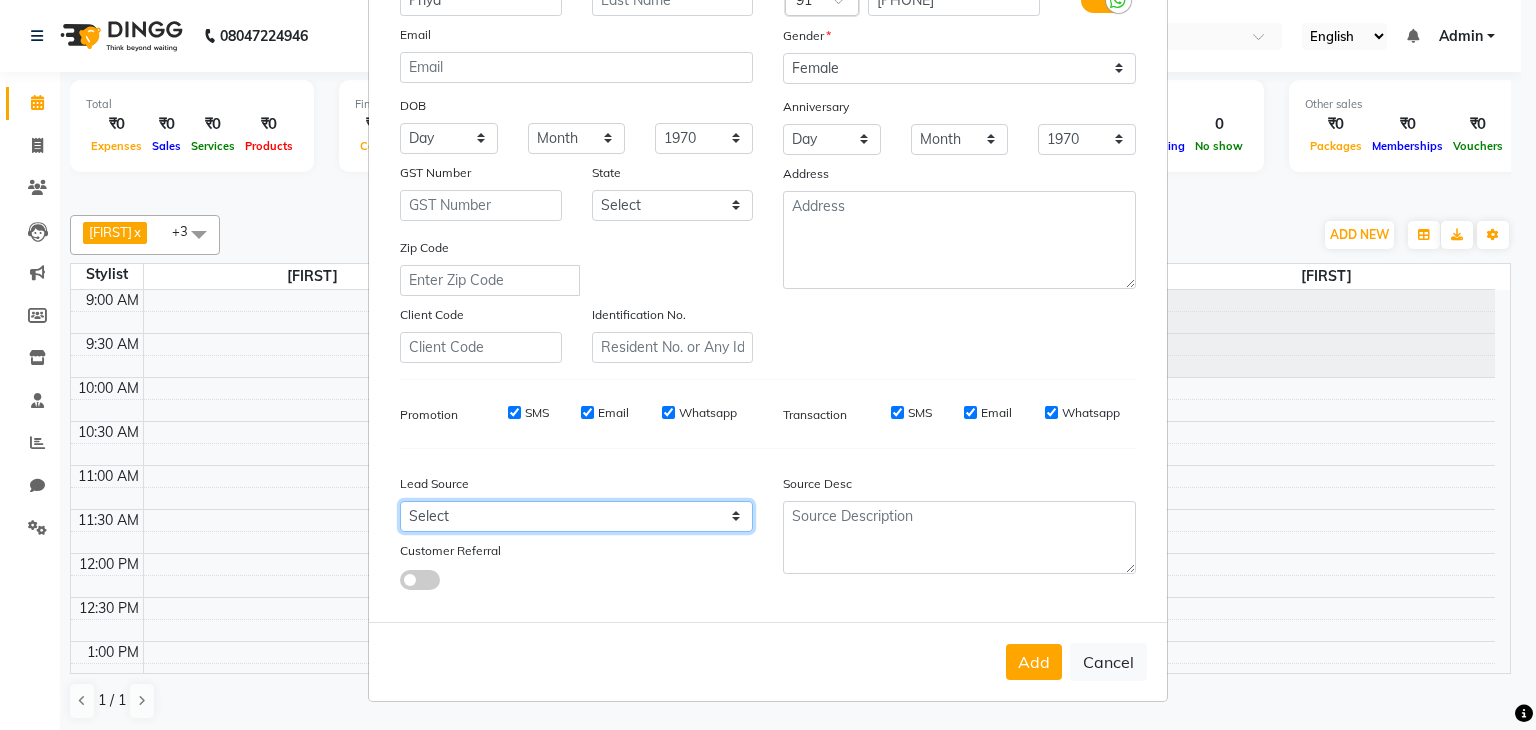 select on "50671" 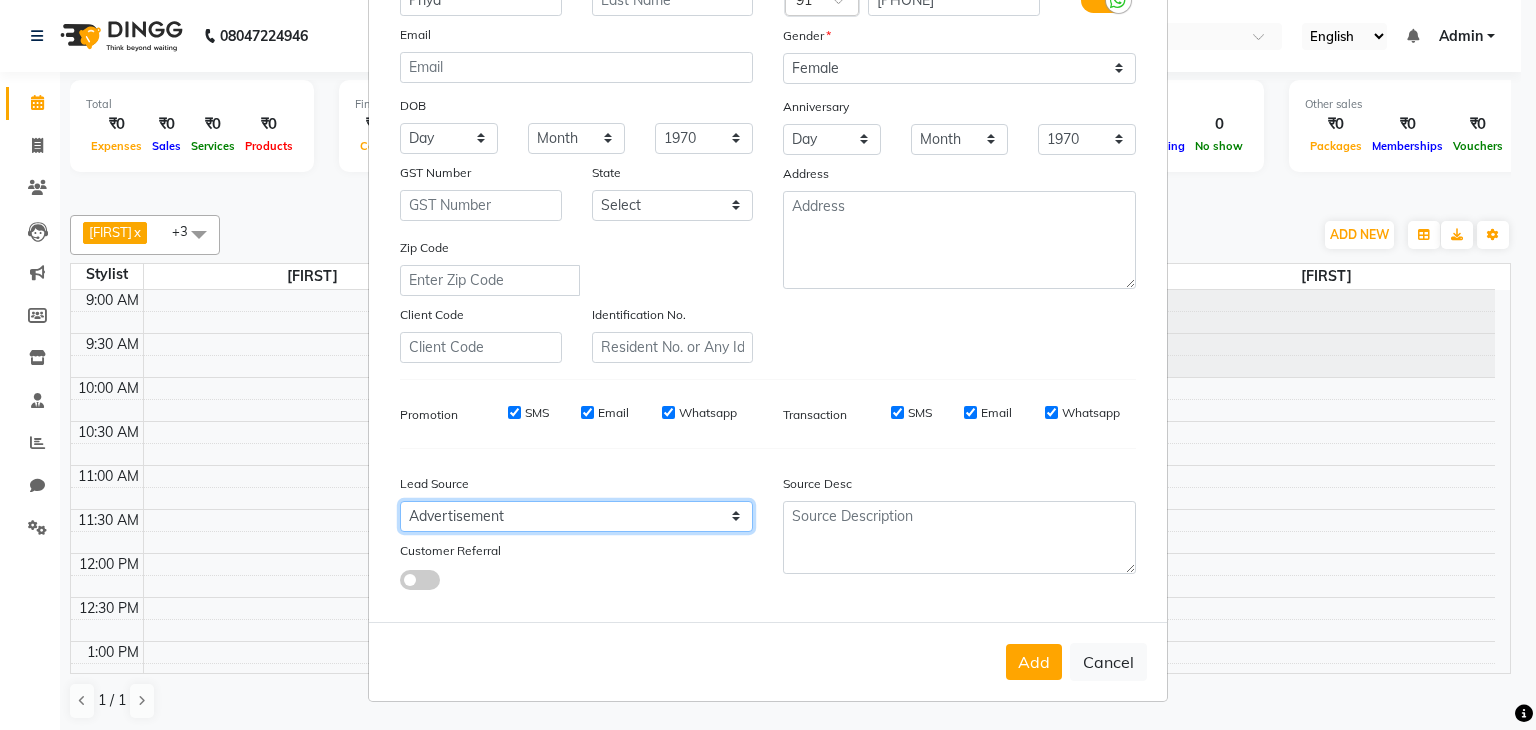 click on "Select Walk-in Referral Internet Friend Word of Mouth Advertisement Facebook JustDial Google Other" at bounding box center [576, 516] 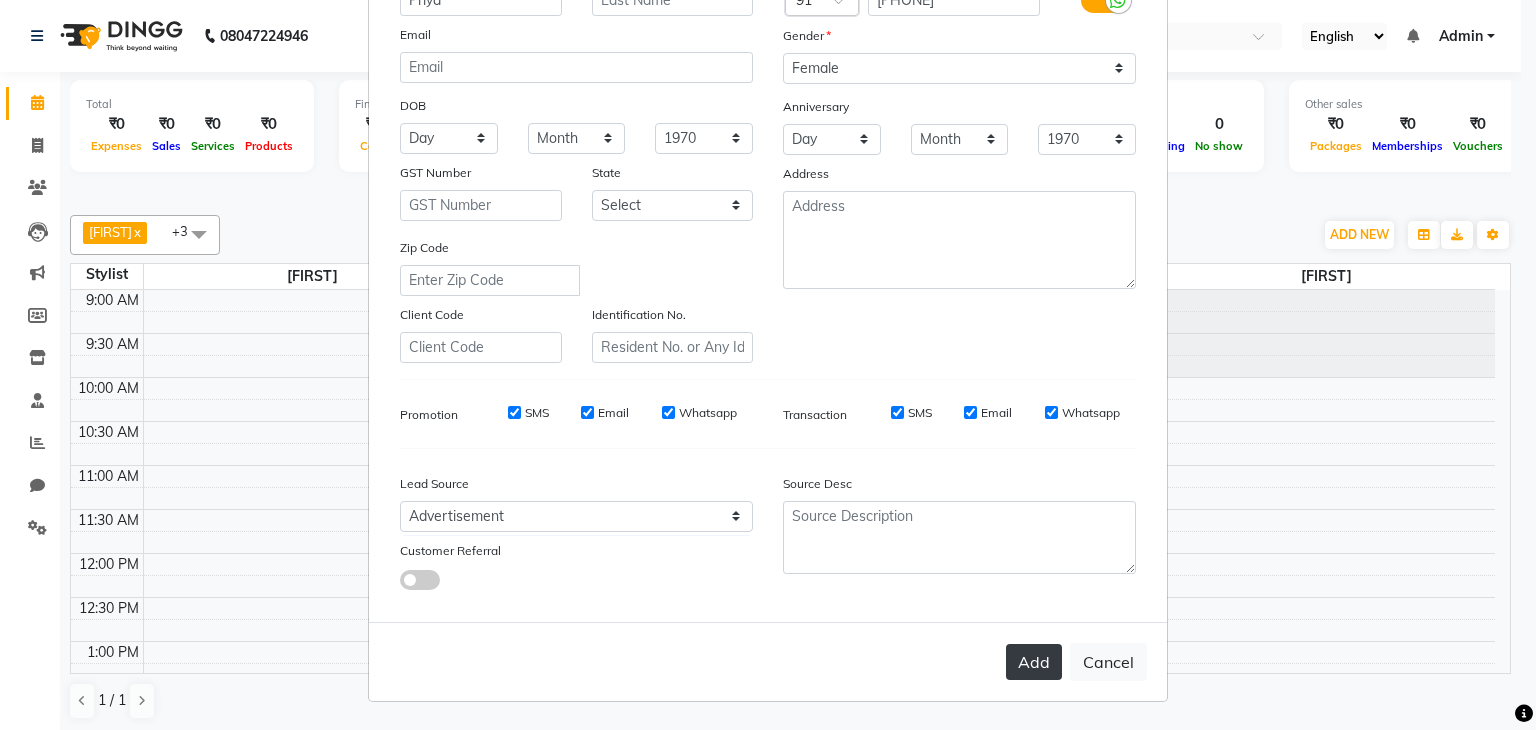 click on "Add" at bounding box center [1034, 662] 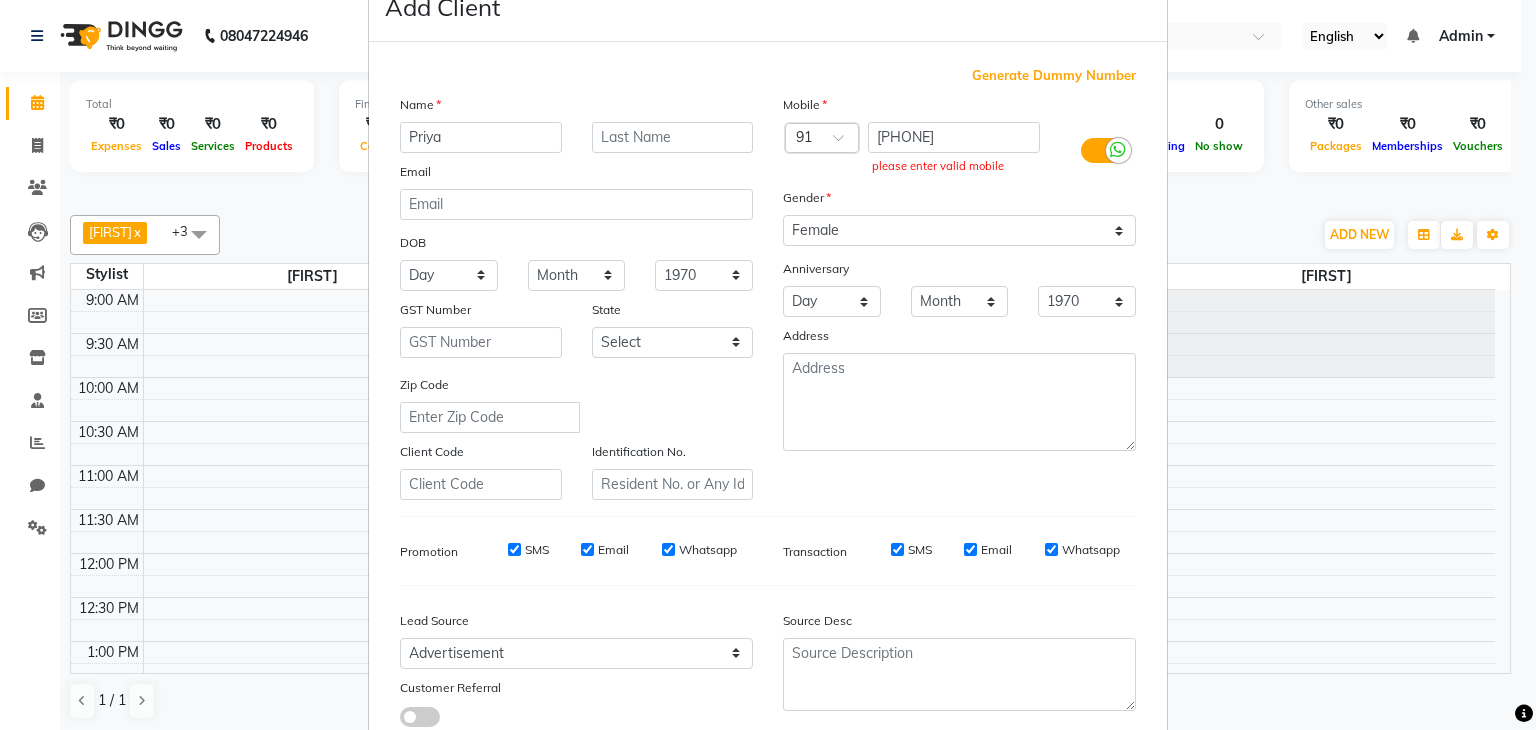 scroll, scrollTop: 0, scrollLeft: 0, axis: both 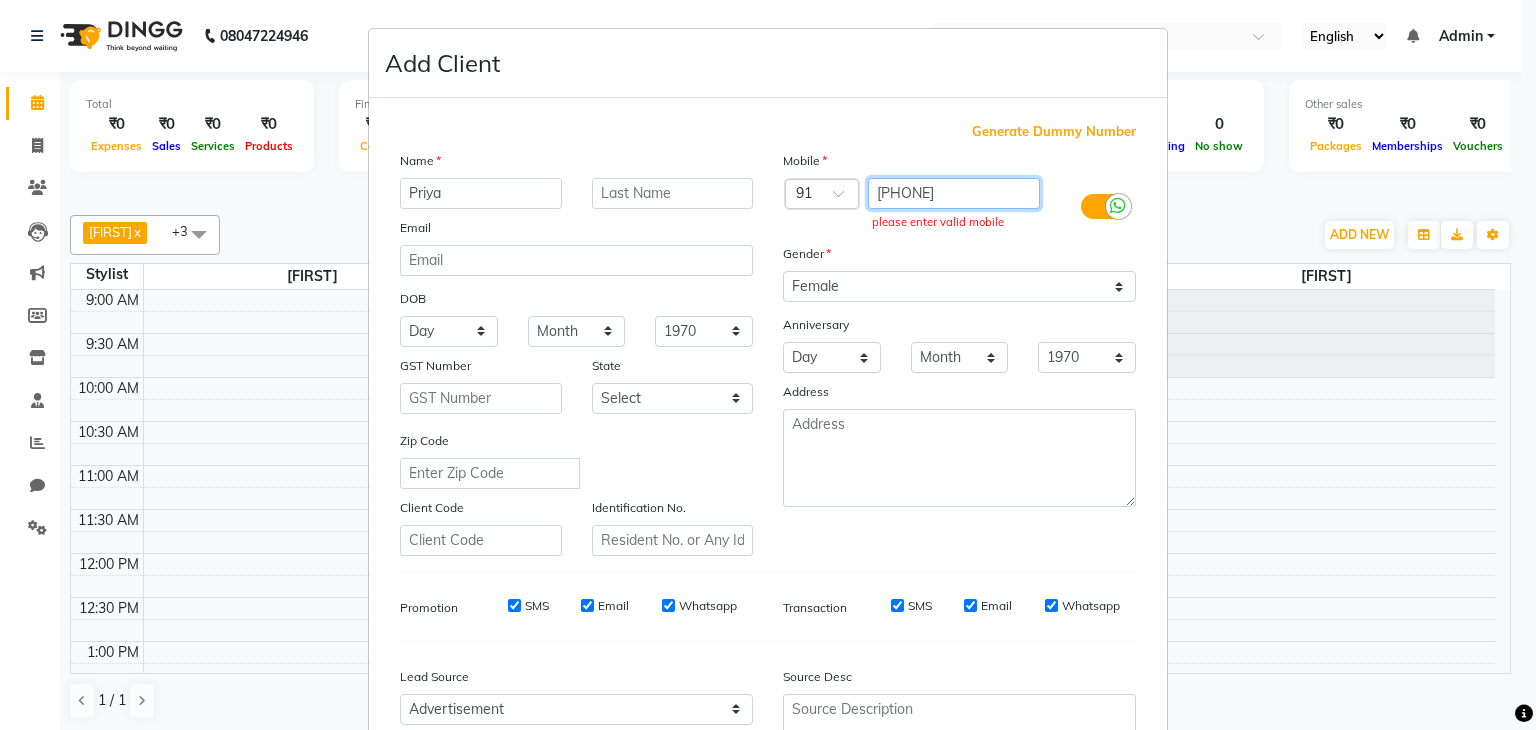 click on "[PHONE]" at bounding box center [954, 193] 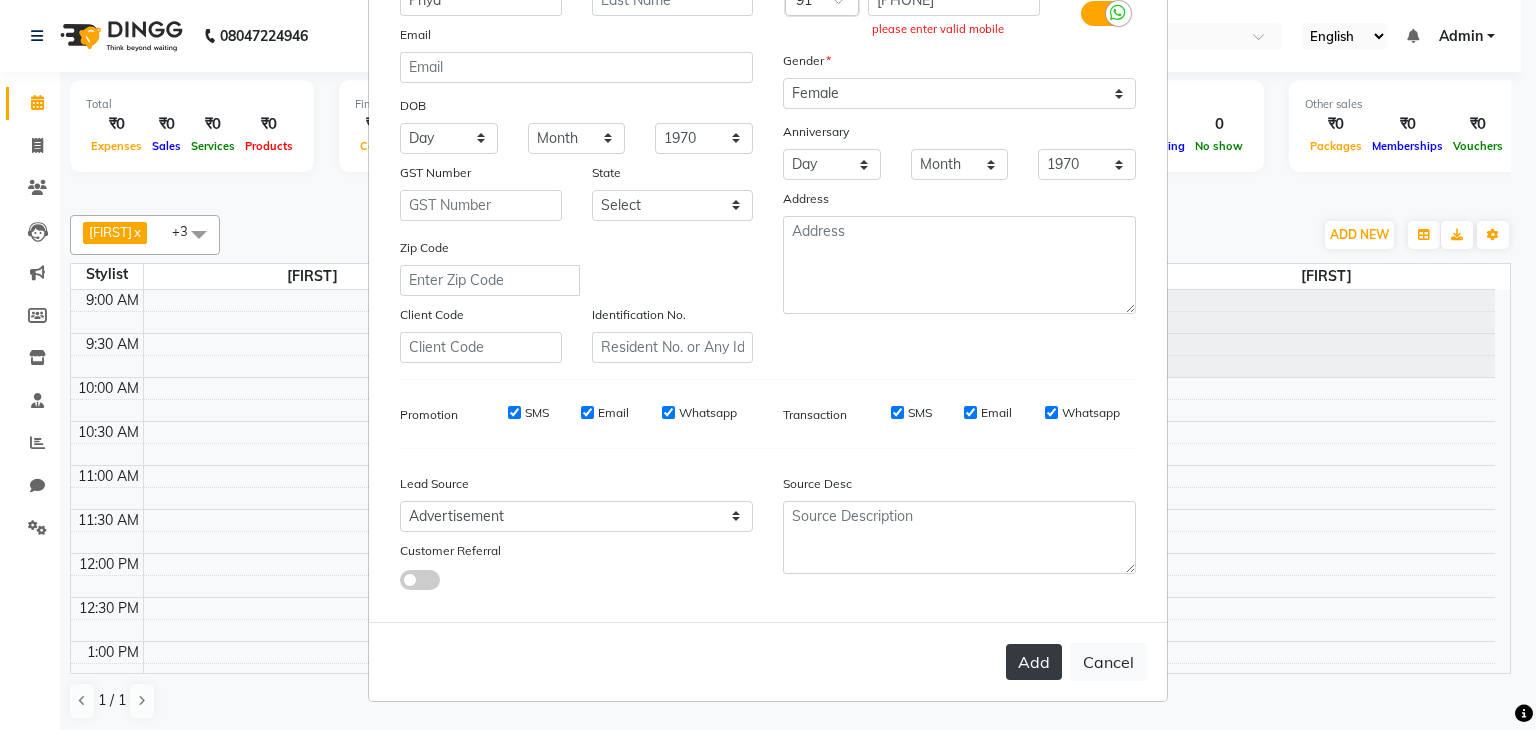 click on "Add" at bounding box center (1034, 662) 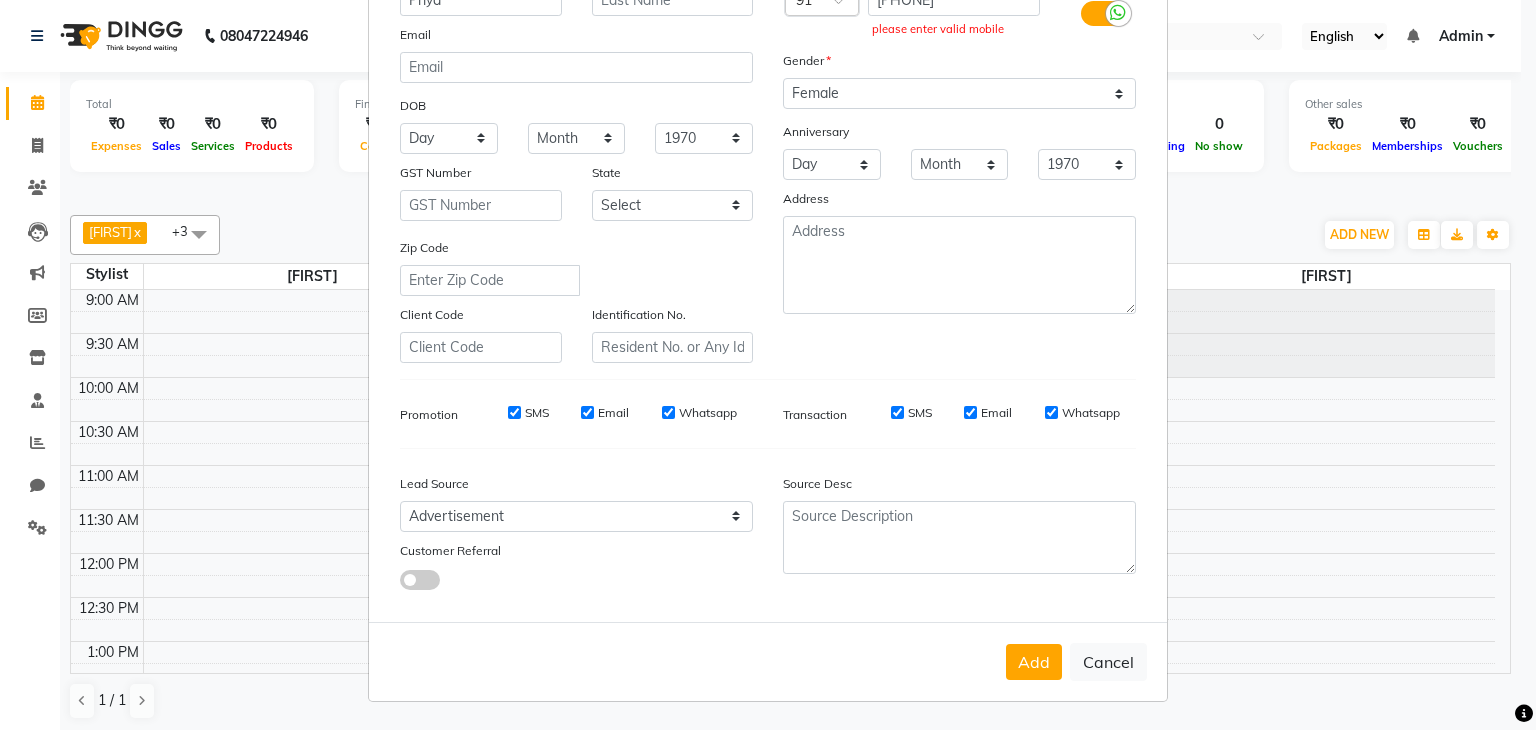 scroll, scrollTop: 0, scrollLeft: 0, axis: both 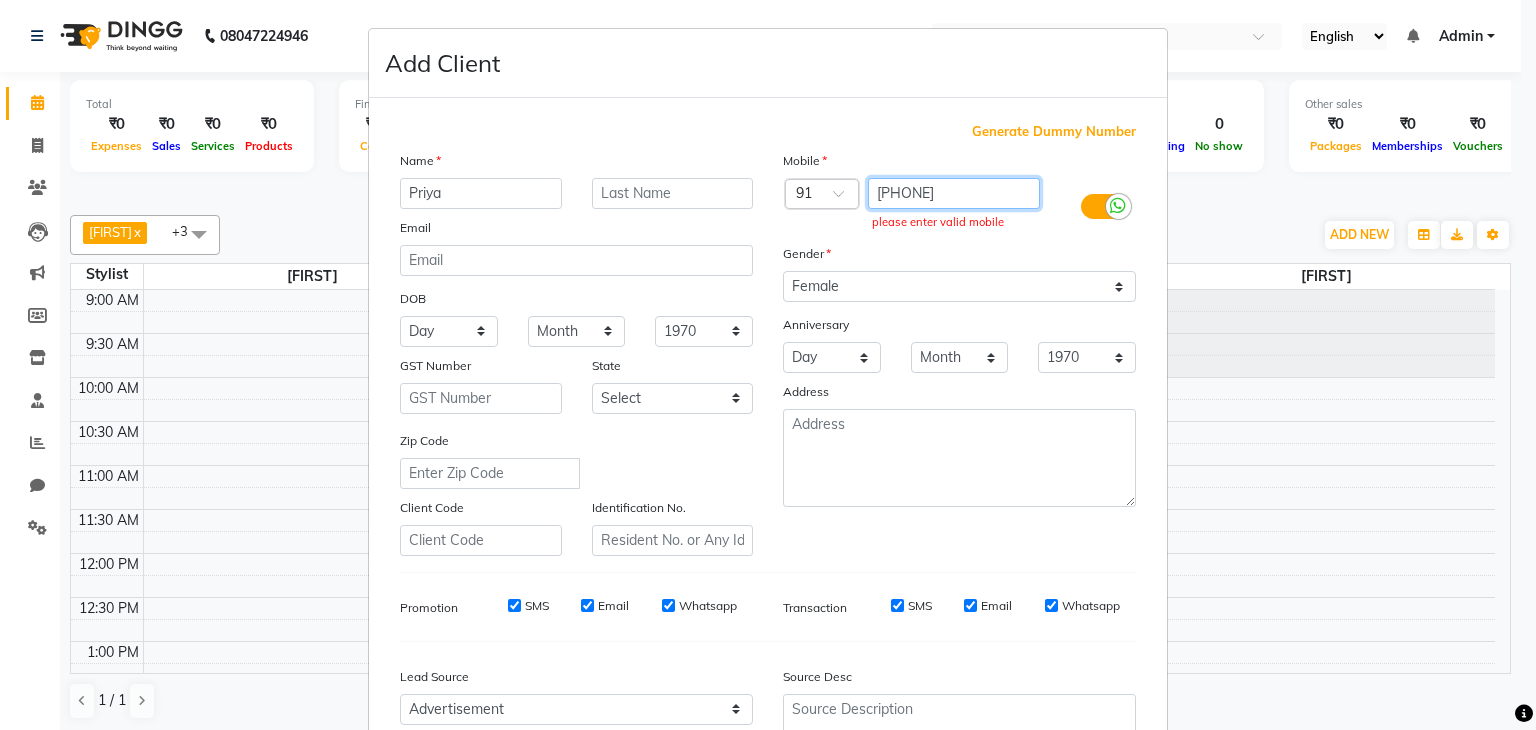 click on "[PHONE]" at bounding box center (954, 193) 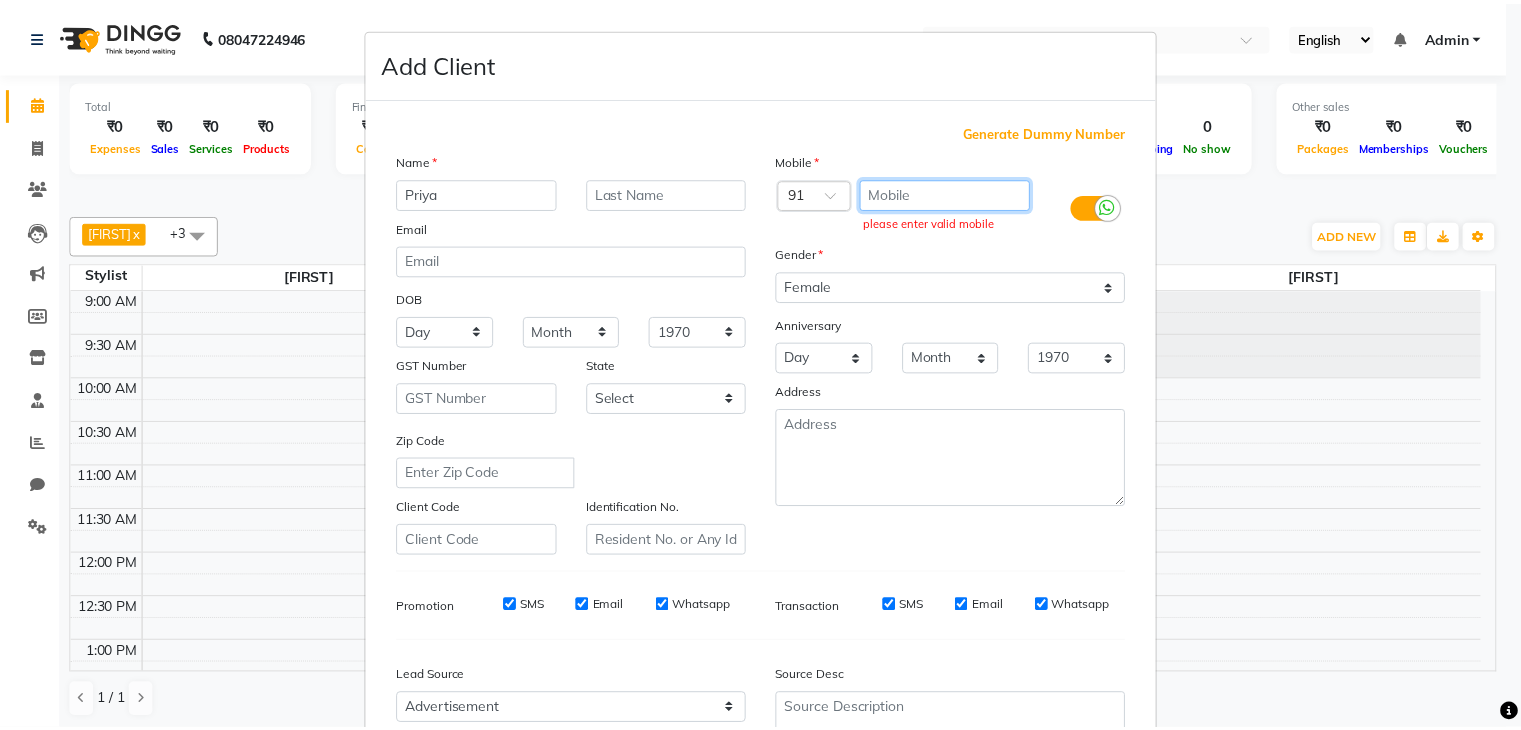 scroll, scrollTop: 203, scrollLeft: 0, axis: vertical 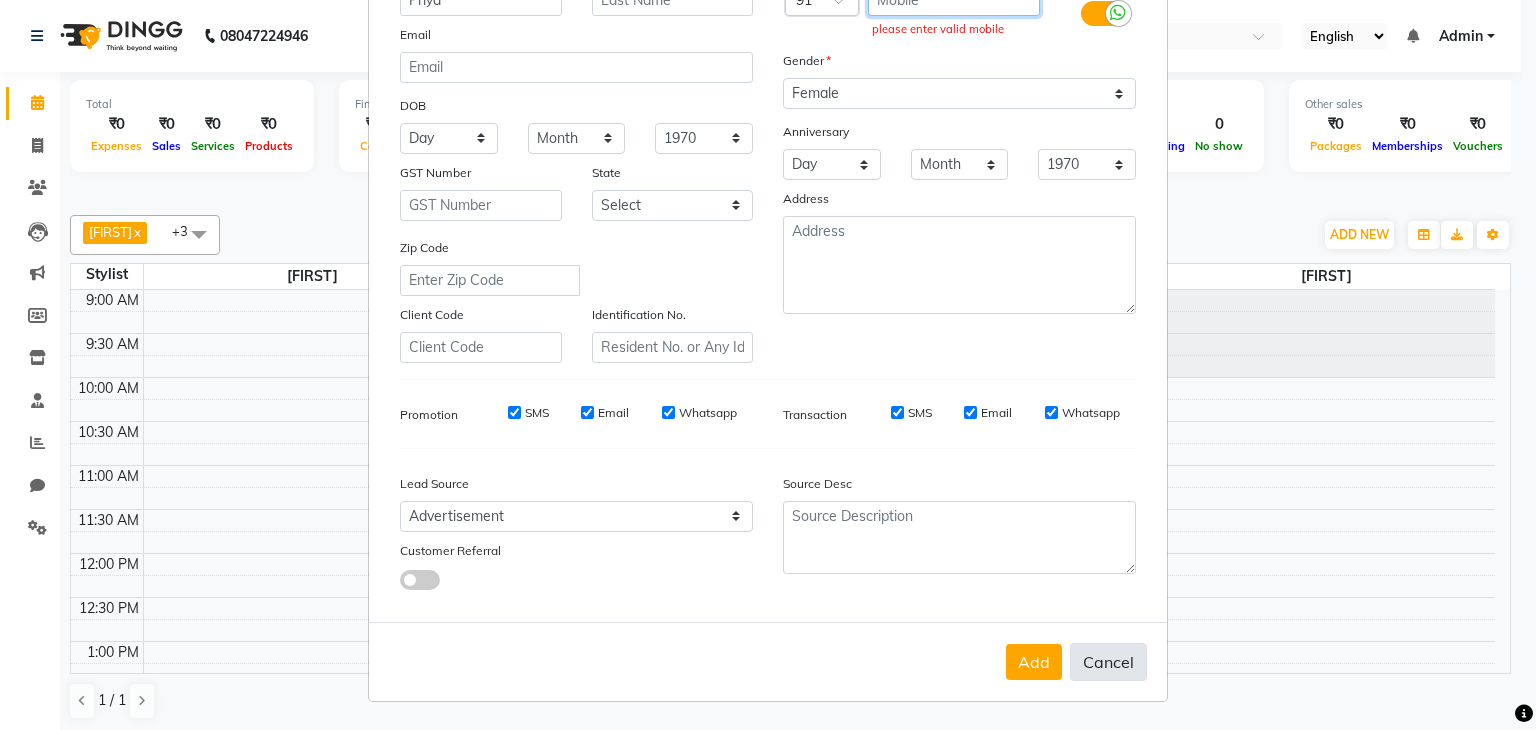 type 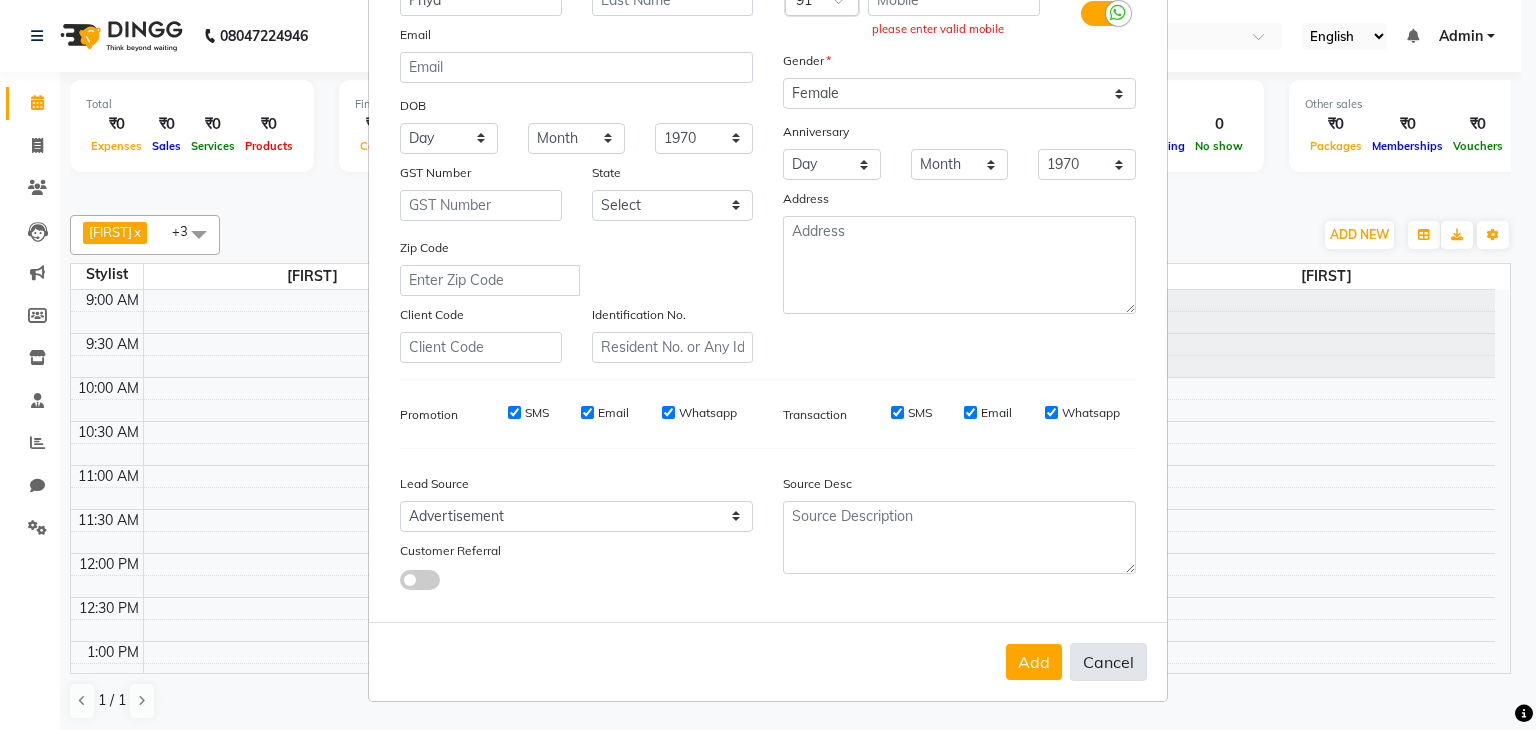 click on "Cancel" at bounding box center [1108, 662] 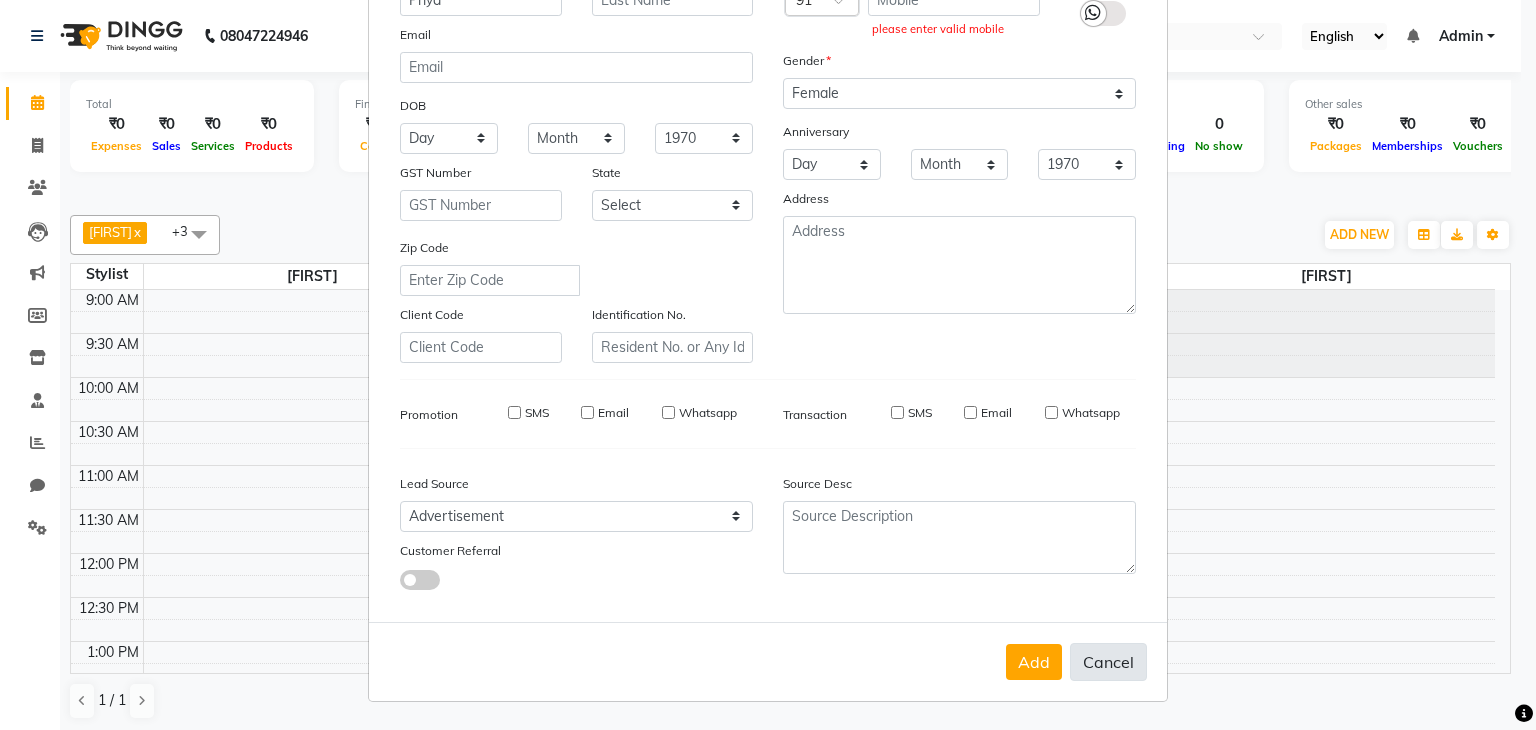 type 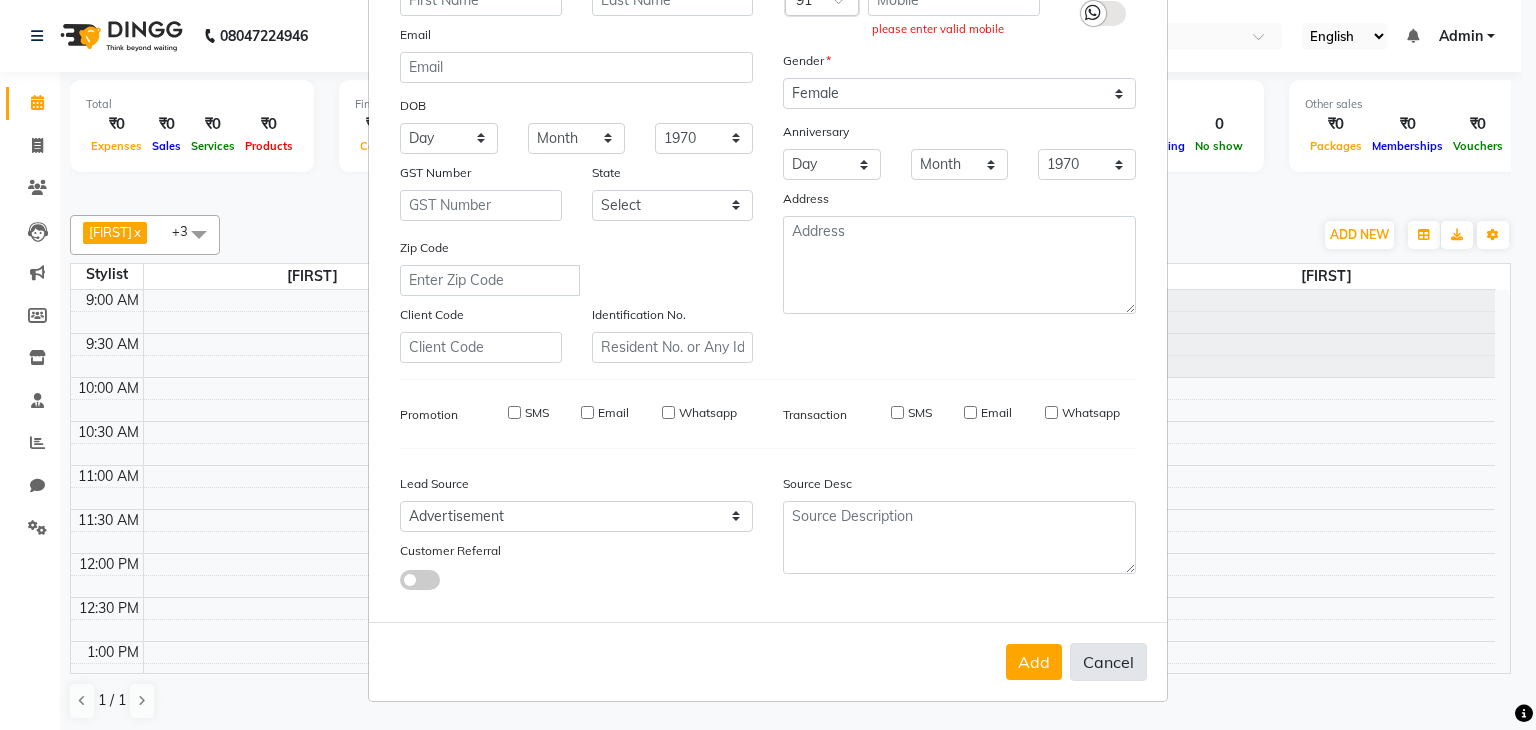 select 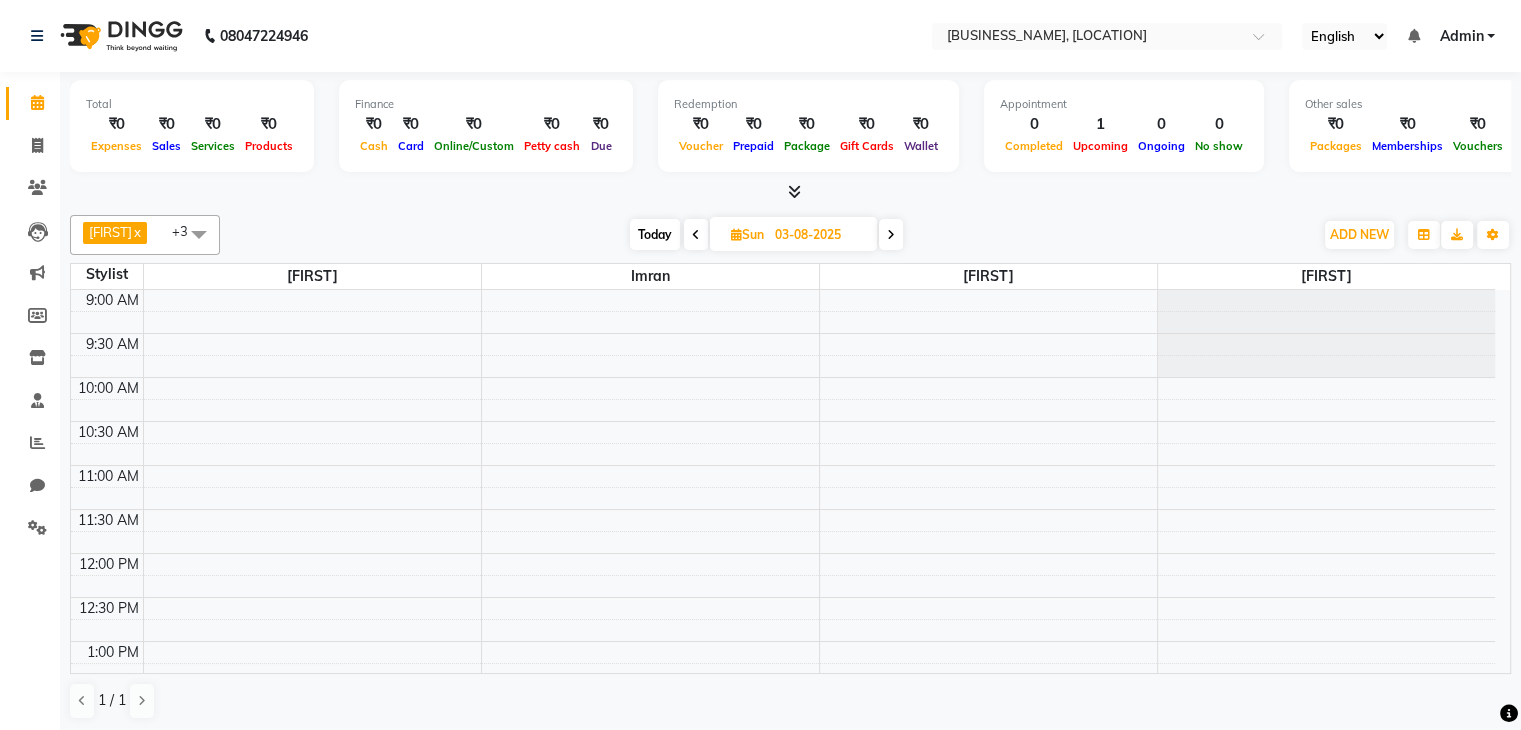 scroll, scrollTop: 1, scrollLeft: 0, axis: vertical 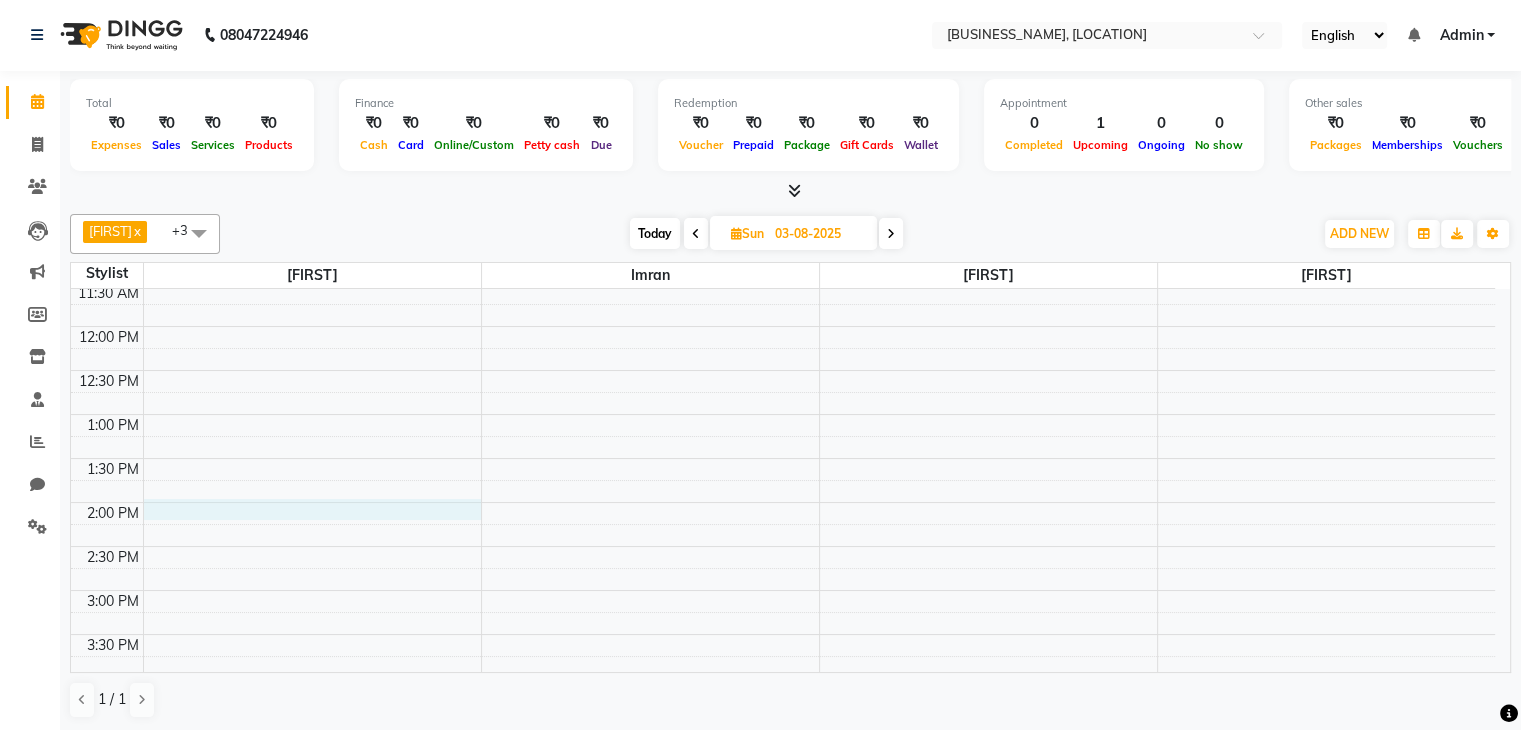 click on "9:00 AM 9:30 AM 10:00 AM 10:30 AM 11:00 AM 11:30 AM 12:00 PM 12:30 PM 1:00 PM 1:30 PM 2:00 PM 2:30 PM 3:00 PM 3:30 PM 4:00 PM 4:30 PM 5:00 PM 5:30 PM 6:00 PM 6:30 PM" at bounding box center (783, 502) 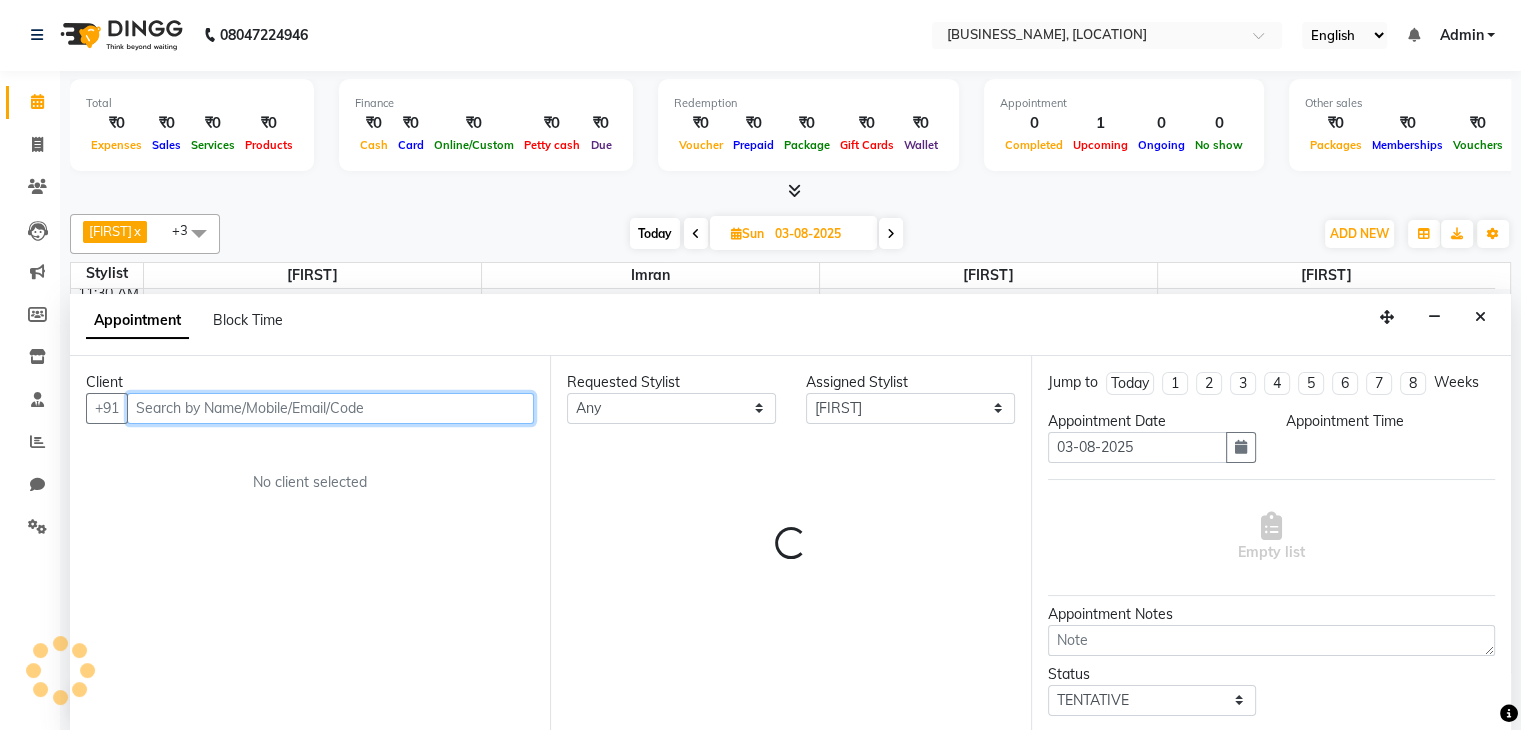 select on "840" 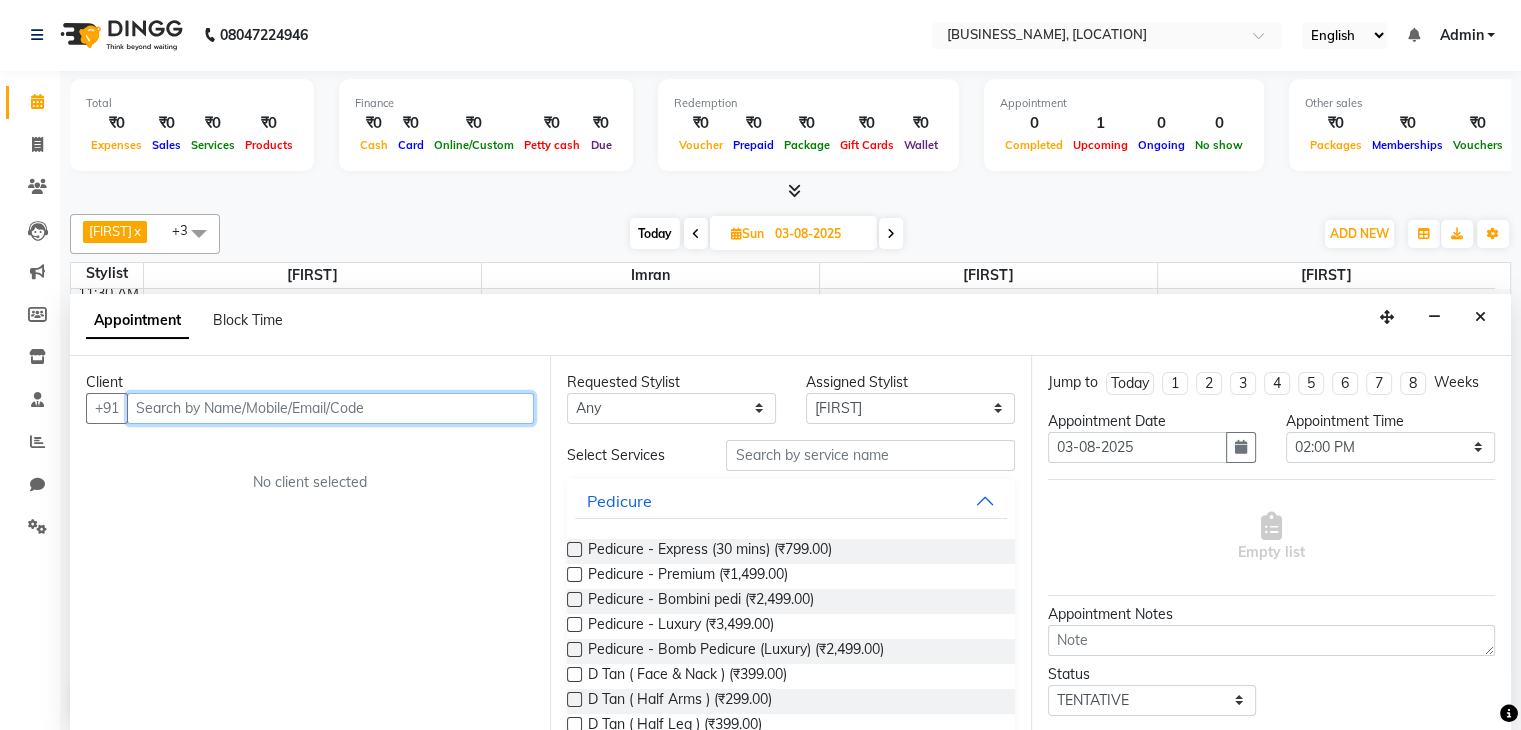 paste on "[PHONE]" 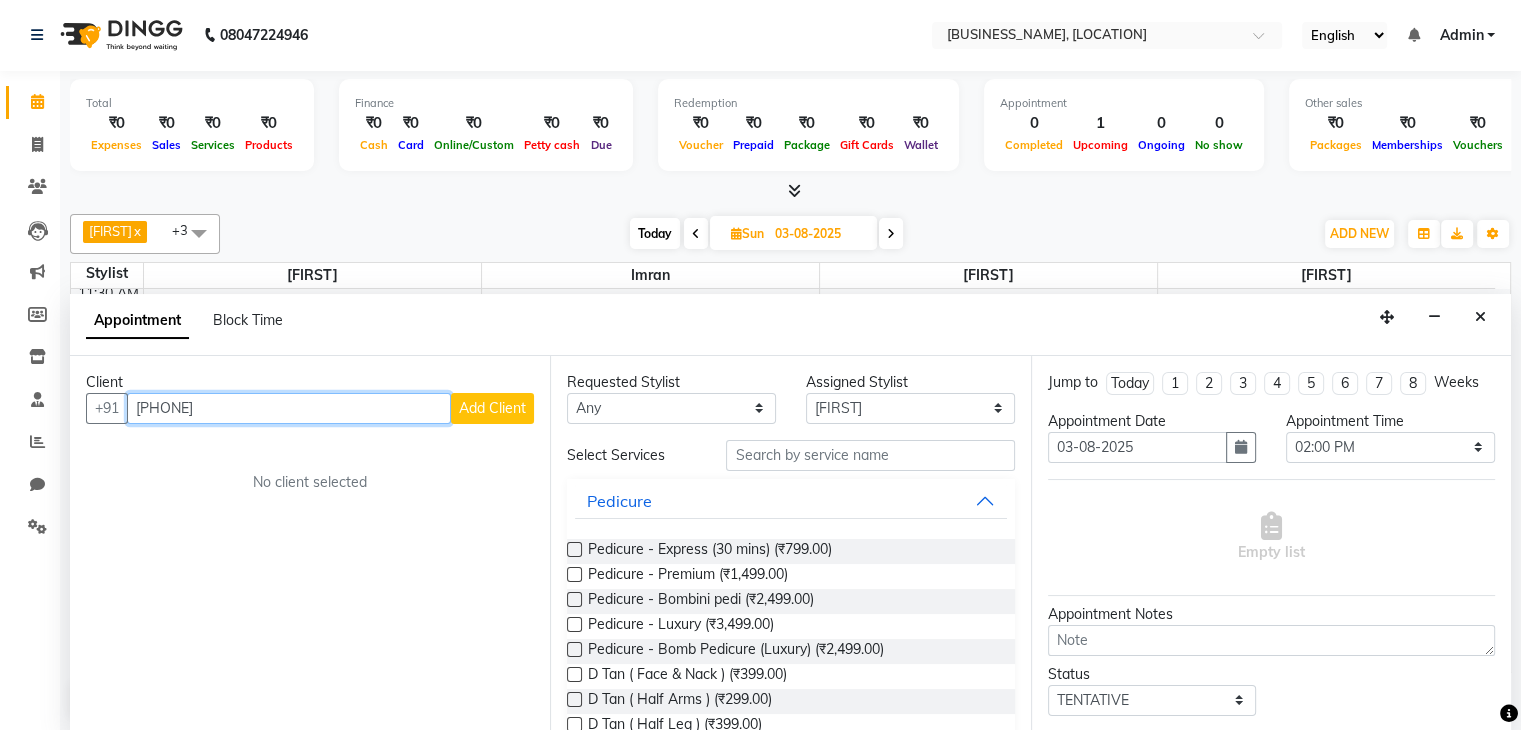 type on "[PHONE]" 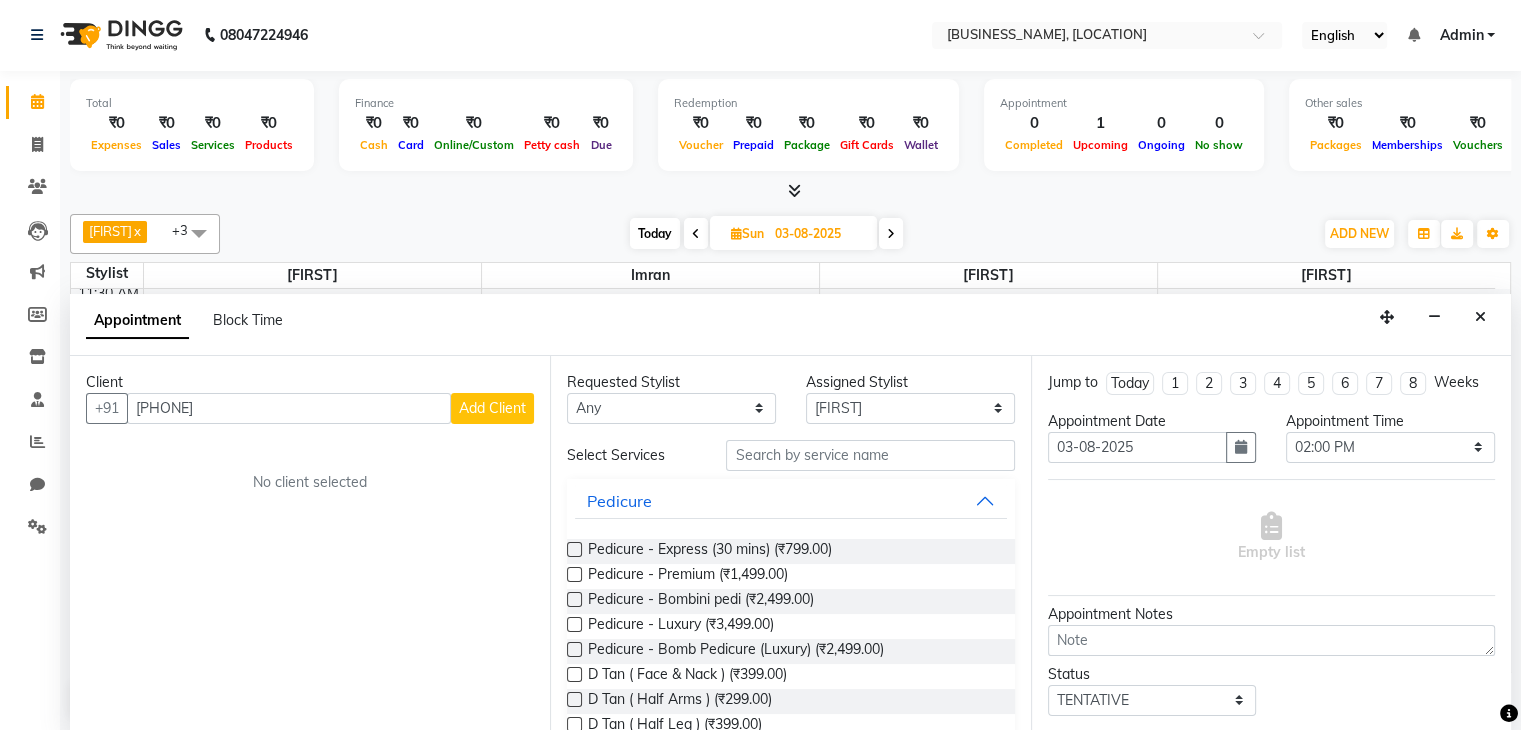 click on "Add Client" at bounding box center (492, 408) 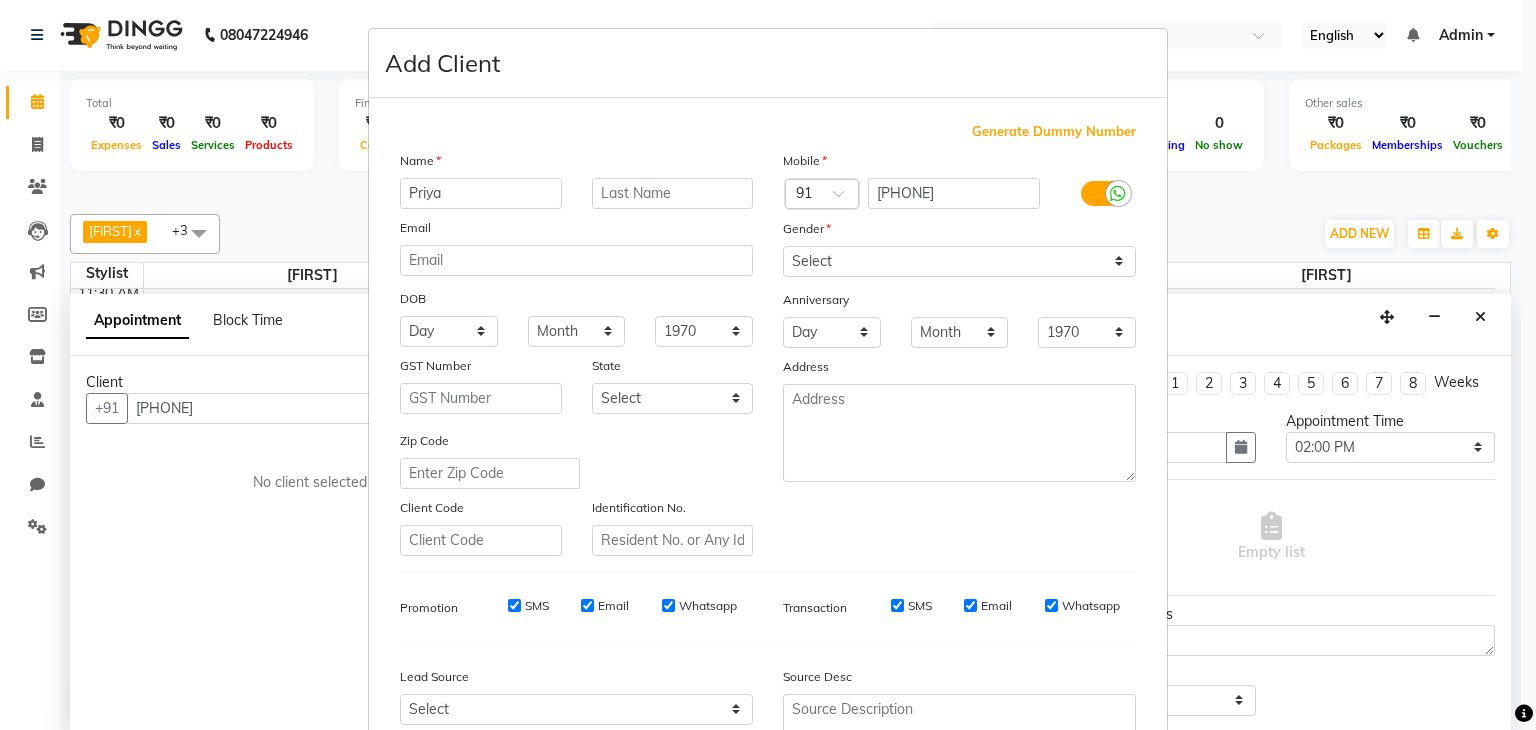 type on "Priya" 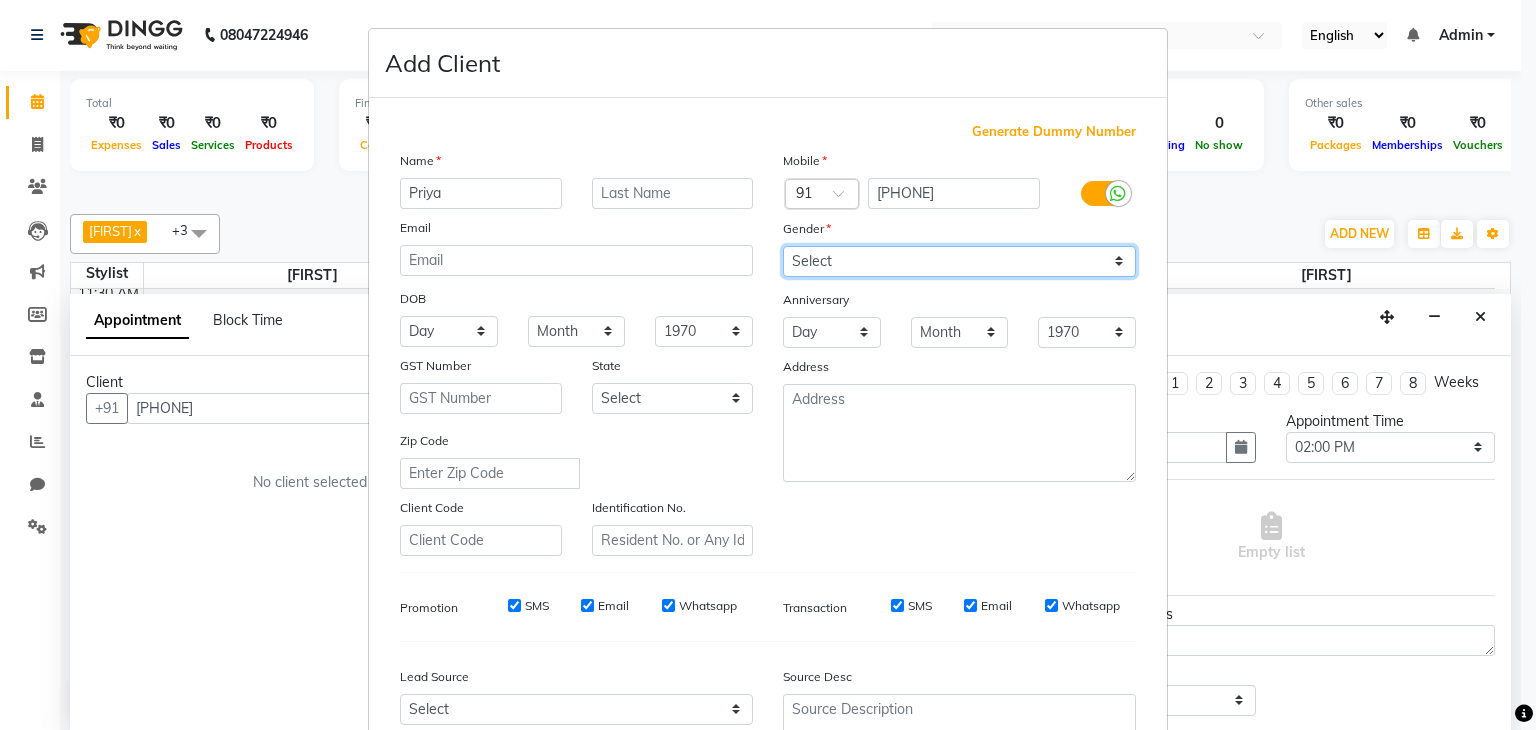 click on "Select Male Female Other Prefer Not To Say" at bounding box center [959, 261] 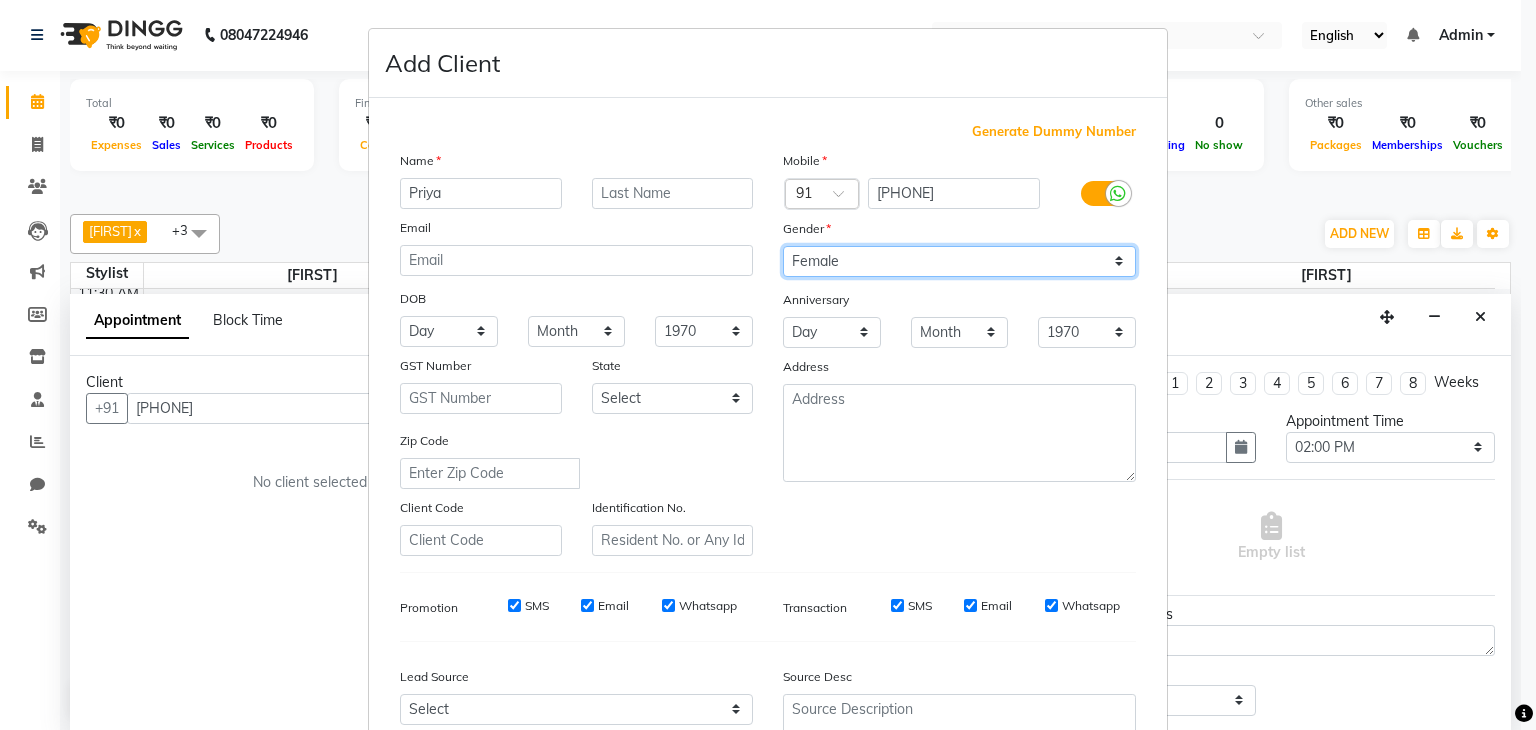click on "Select Male Female Other Prefer Not To Say" at bounding box center [959, 261] 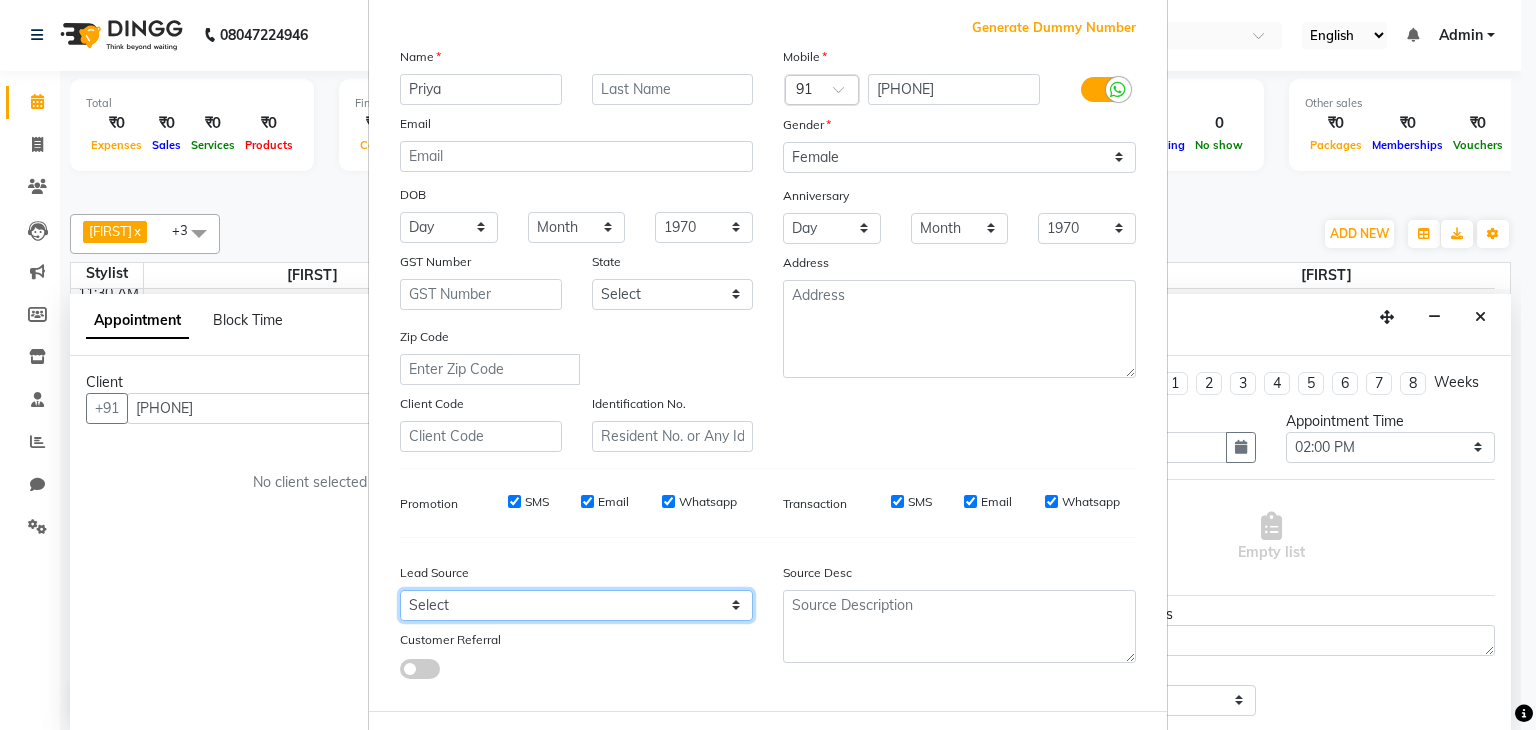 click on "Select Walk-in Referral Internet Friend Word of Mouth Advertisement Facebook JustDial Google Other" at bounding box center [576, 605] 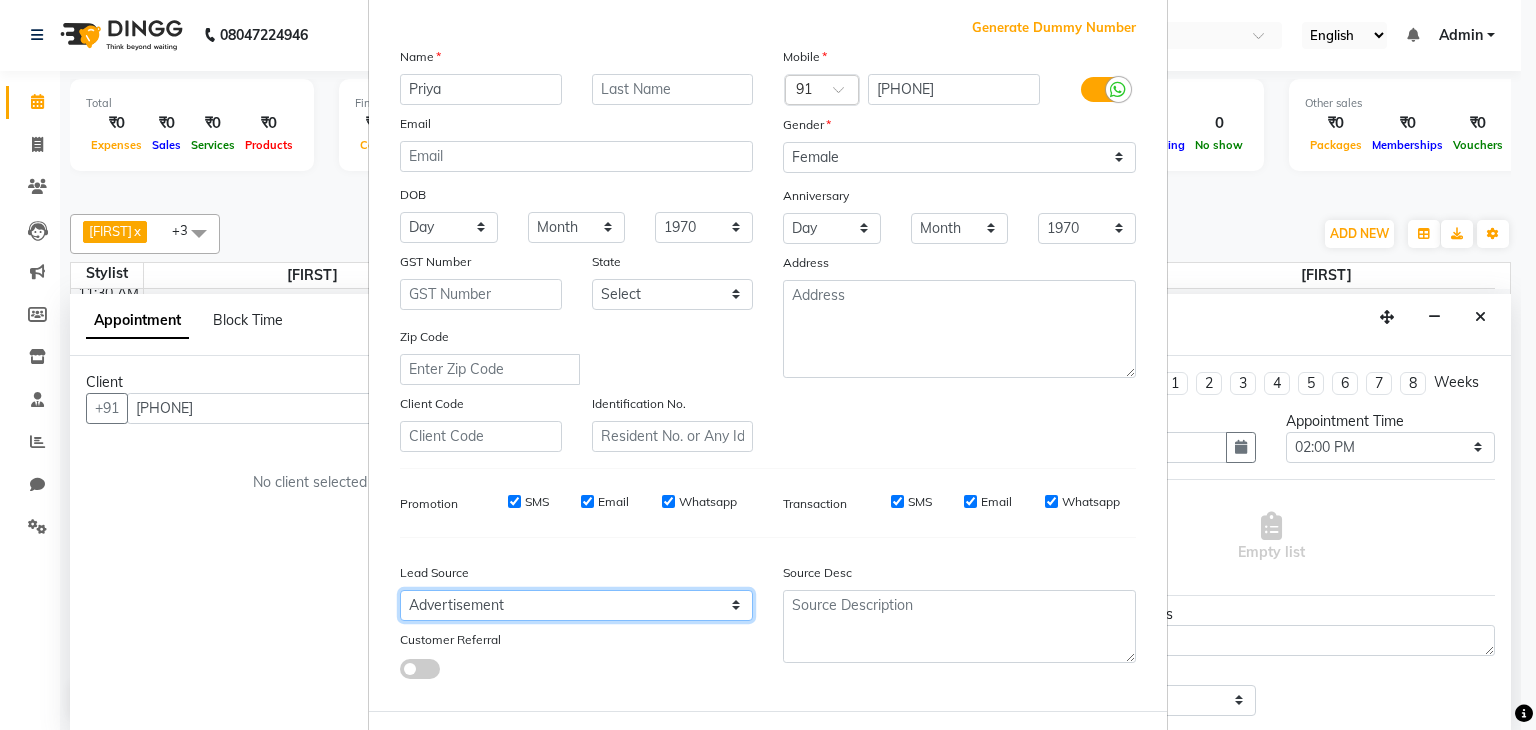 click on "Select Walk-in Referral Internet Friend Word of Mouth Advertisement Facebook JustDial Google Other" at bounding box center [576, 605] 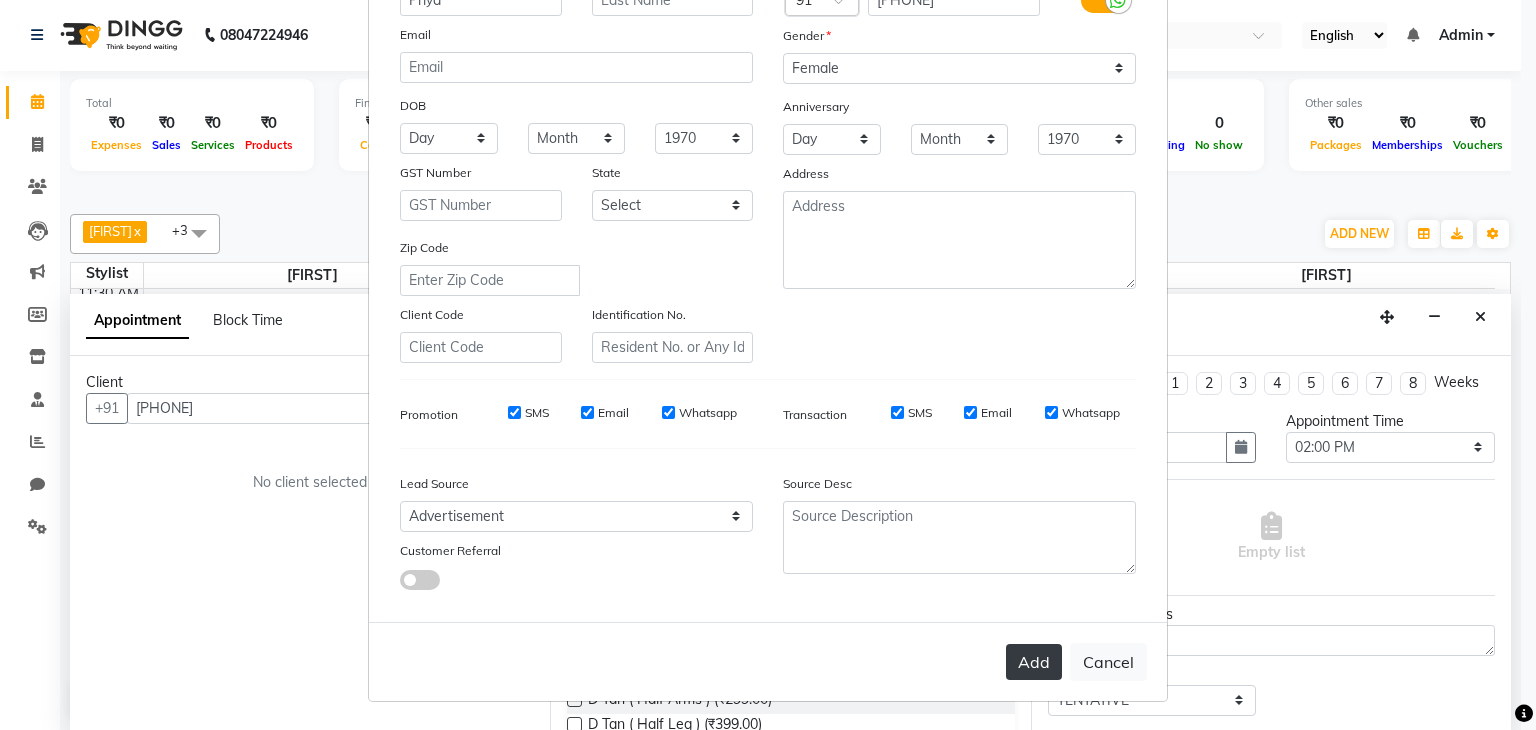 click on "Add" at bounding box center (1034, 662) 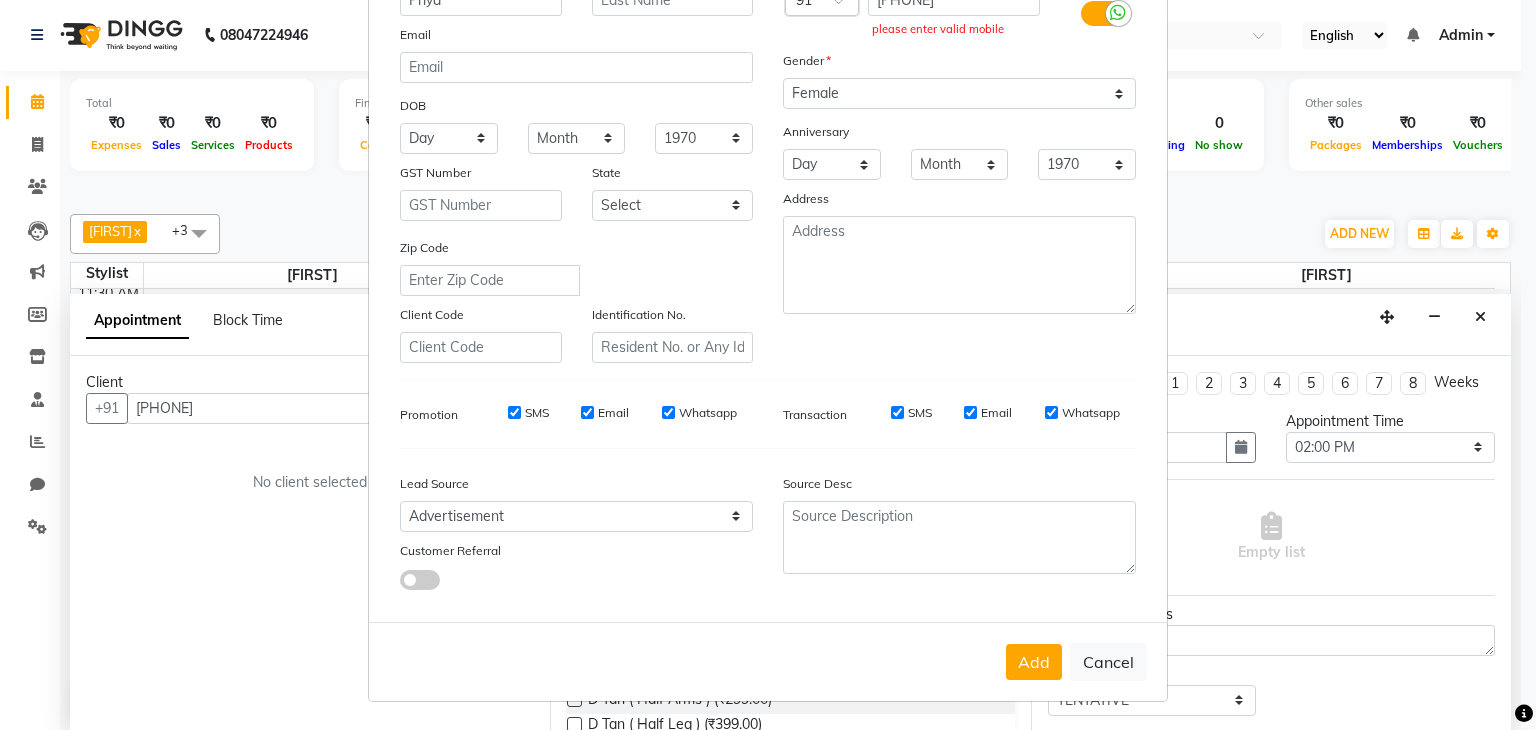 scroll, scrollTop: 0, scrollLeft: 0, axis: both 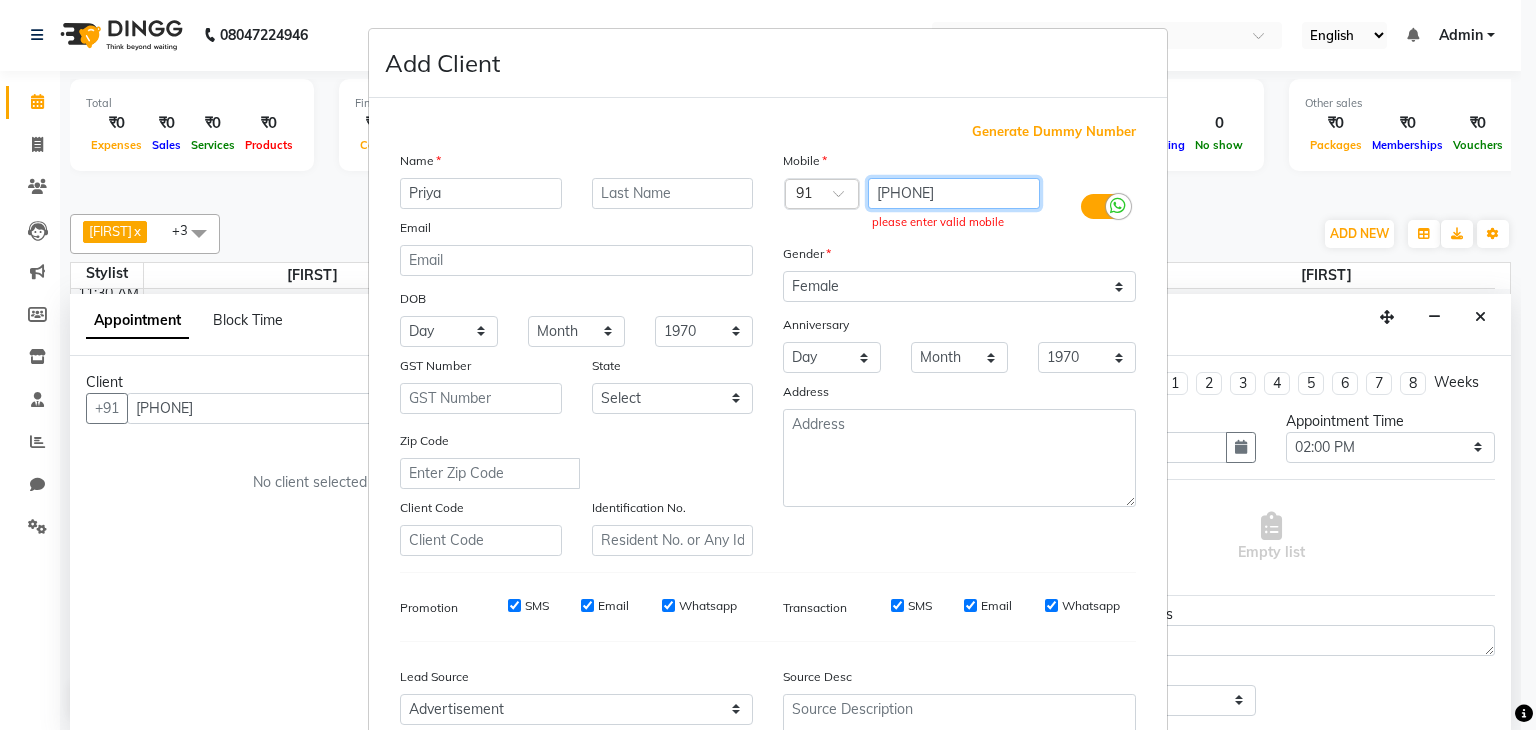 click on "[PHONE]" at bounding box center [954, 193] 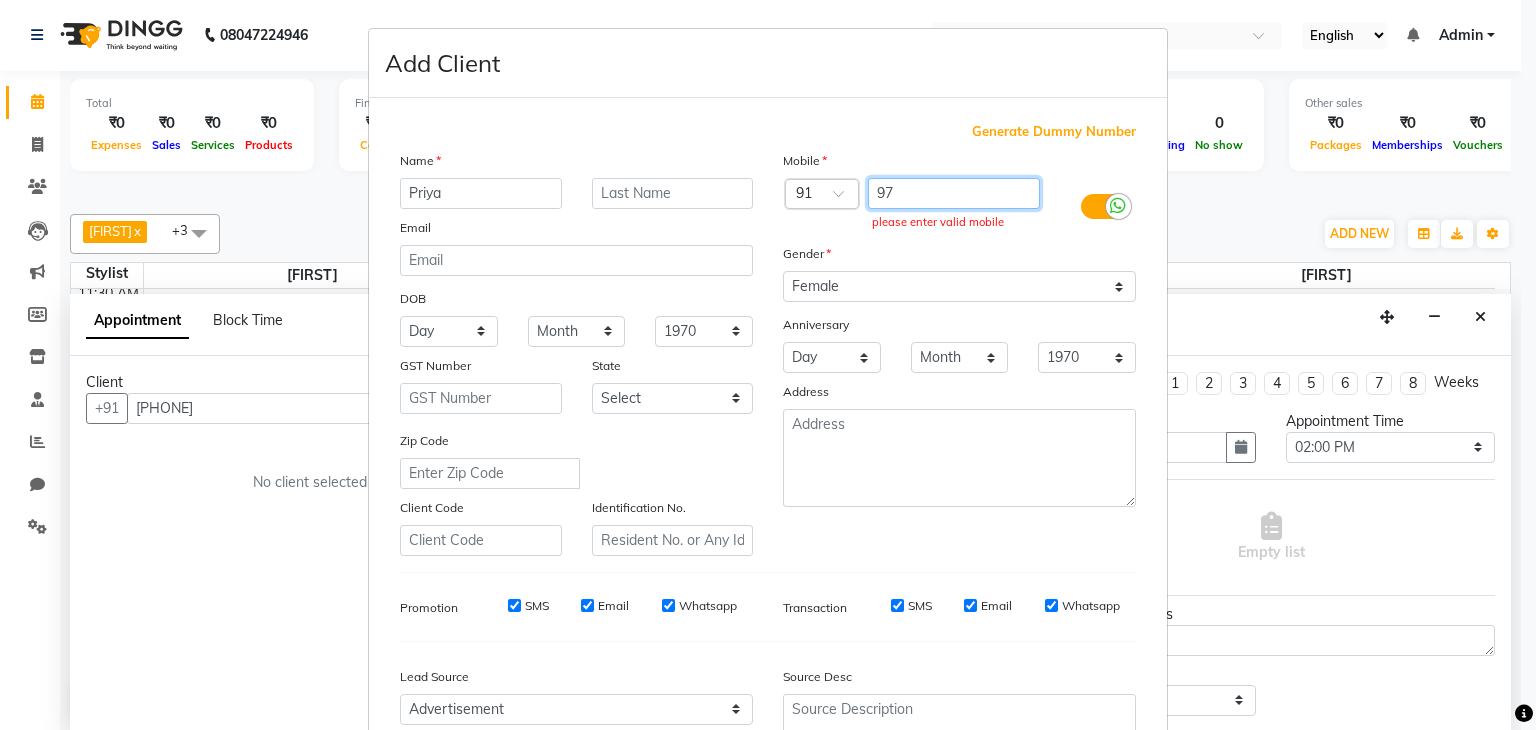 type on "9" 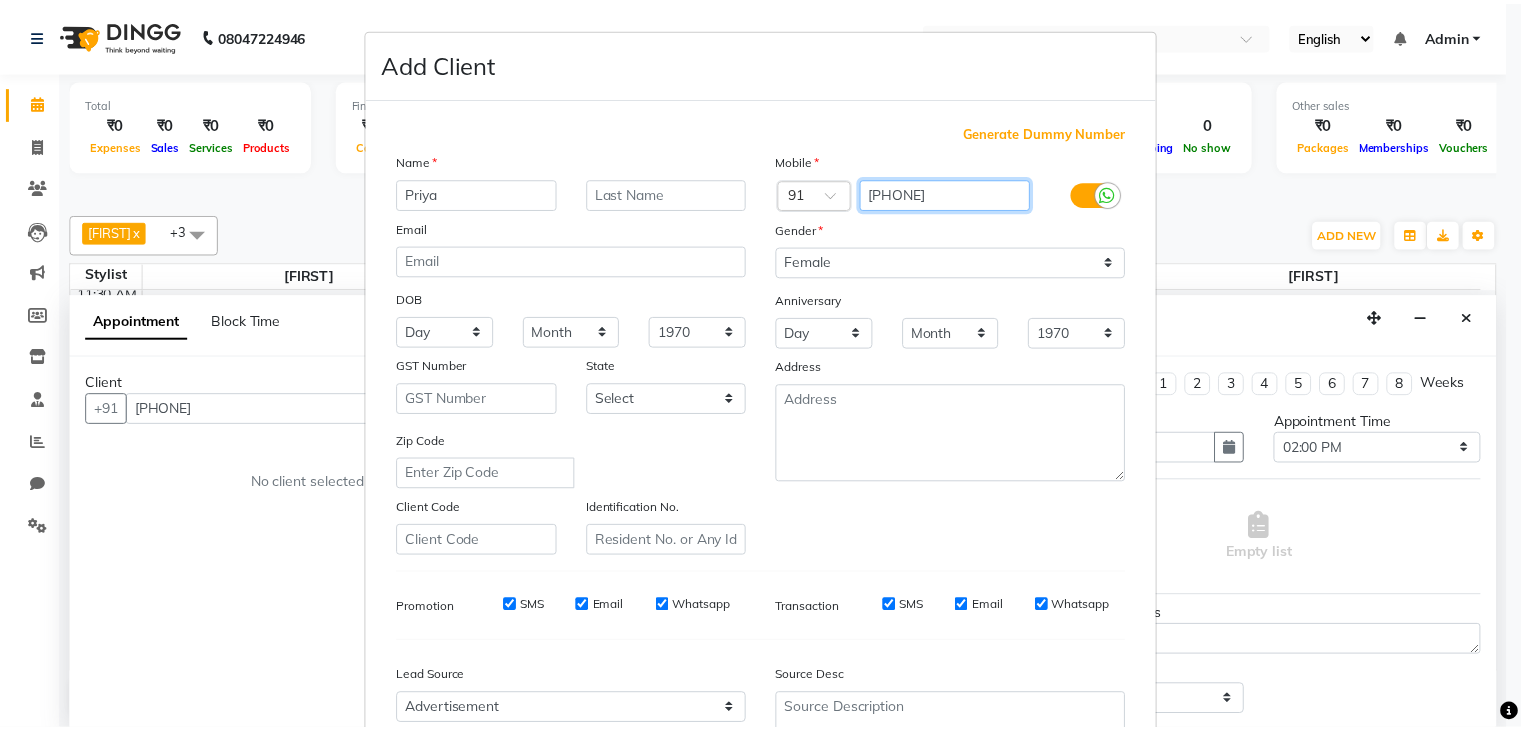 scroll, scrollTop: 203, scrollLeft: 0, axis: vertical 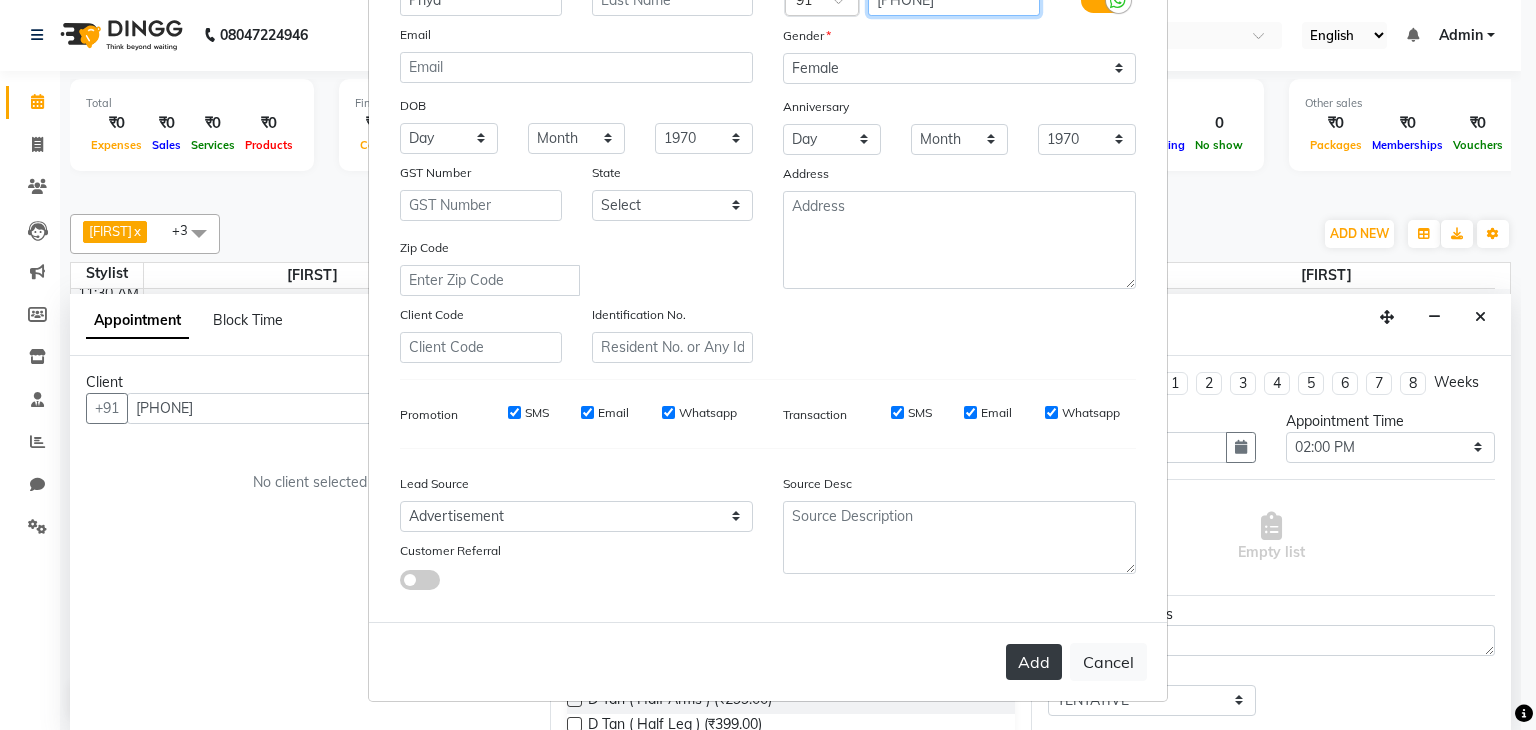 type on "[PHONE]" 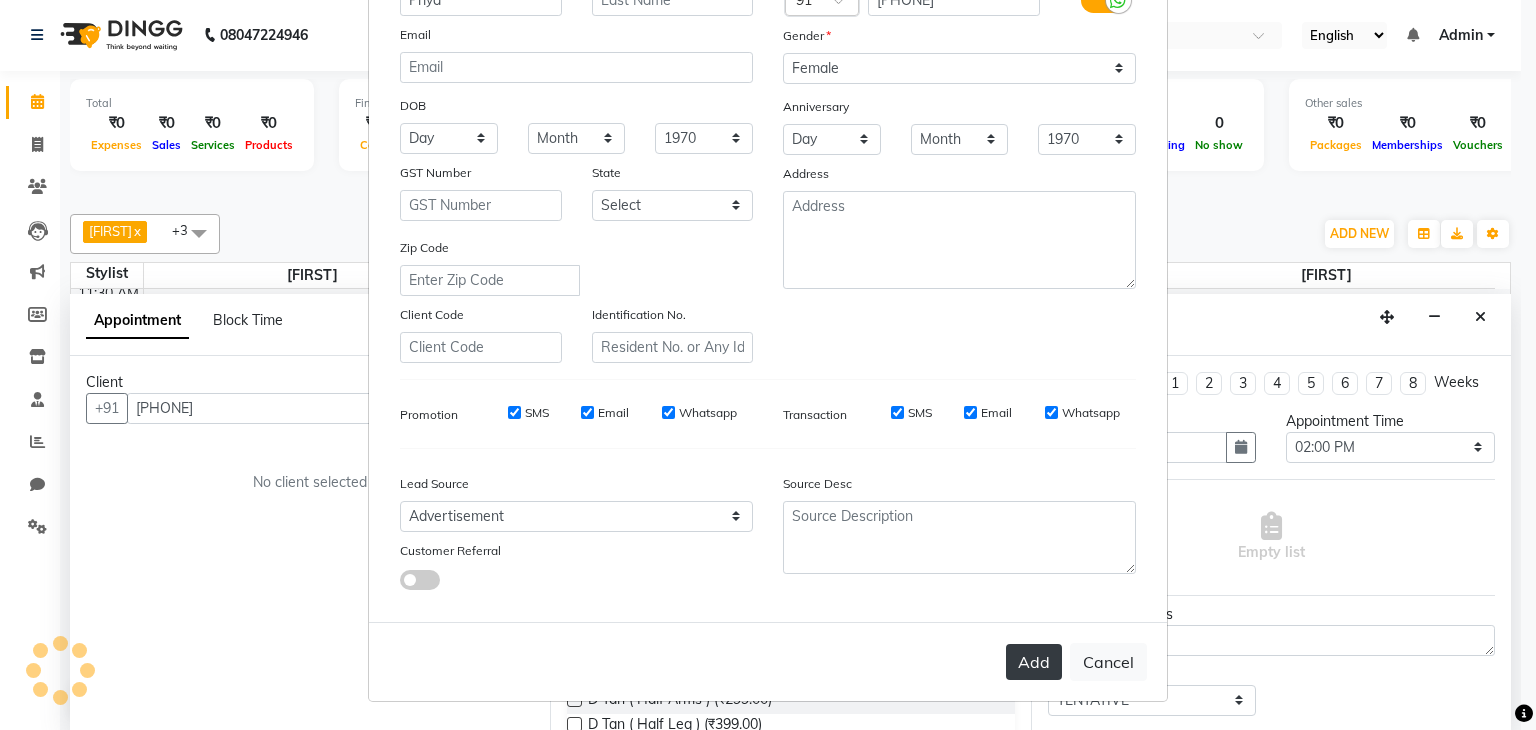 click on "Add" at bounding box center [1034, 662] 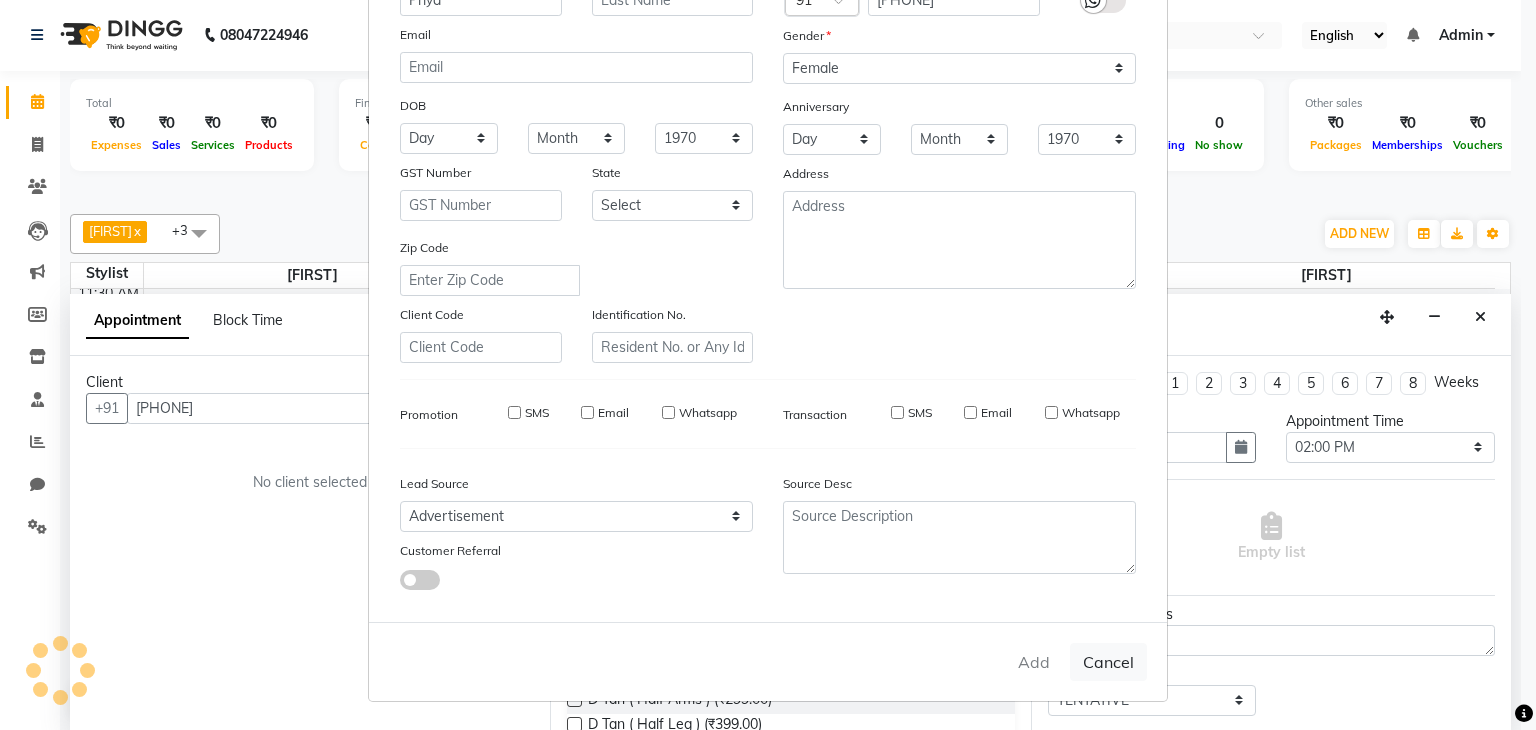 type on "[PHONE]" 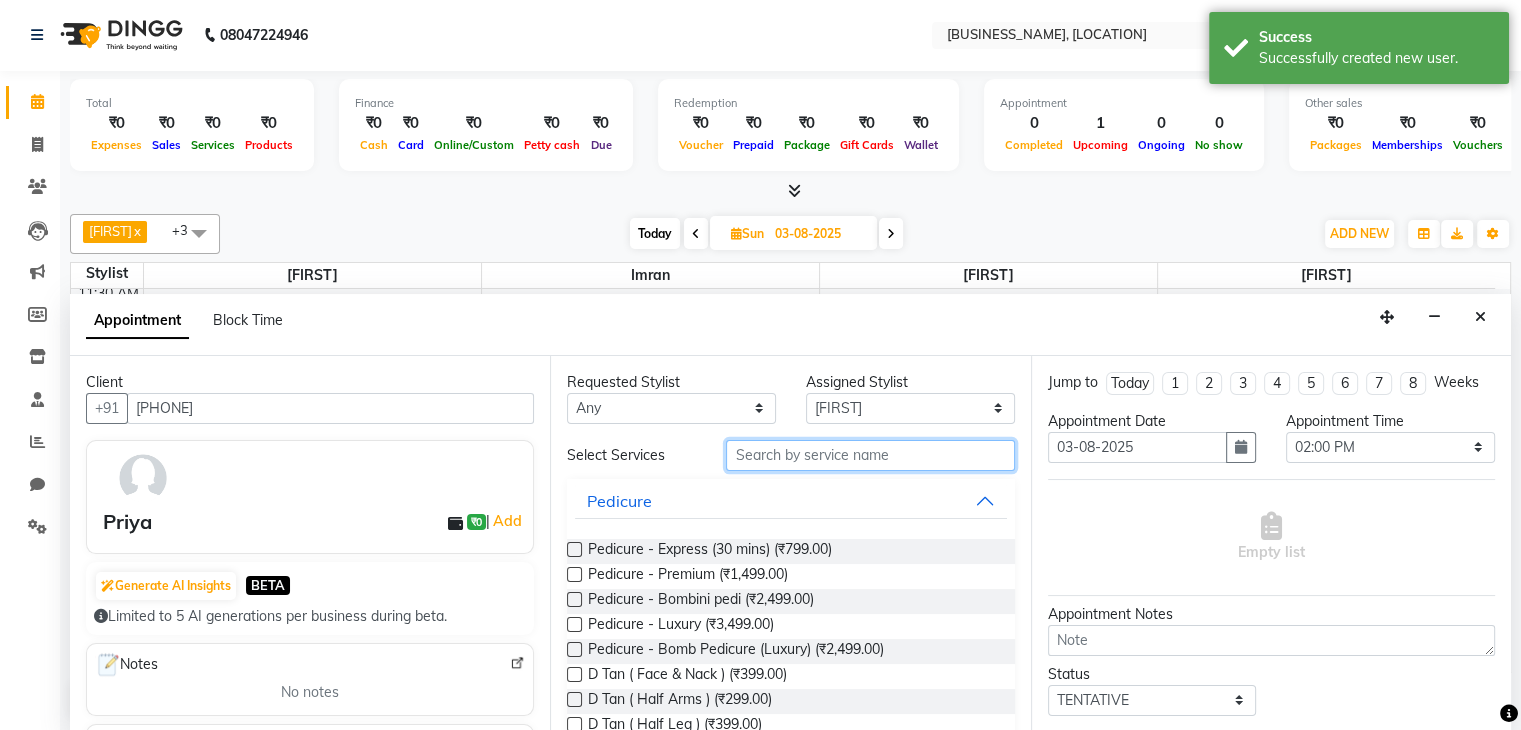 click at bounding box center (870, 455) 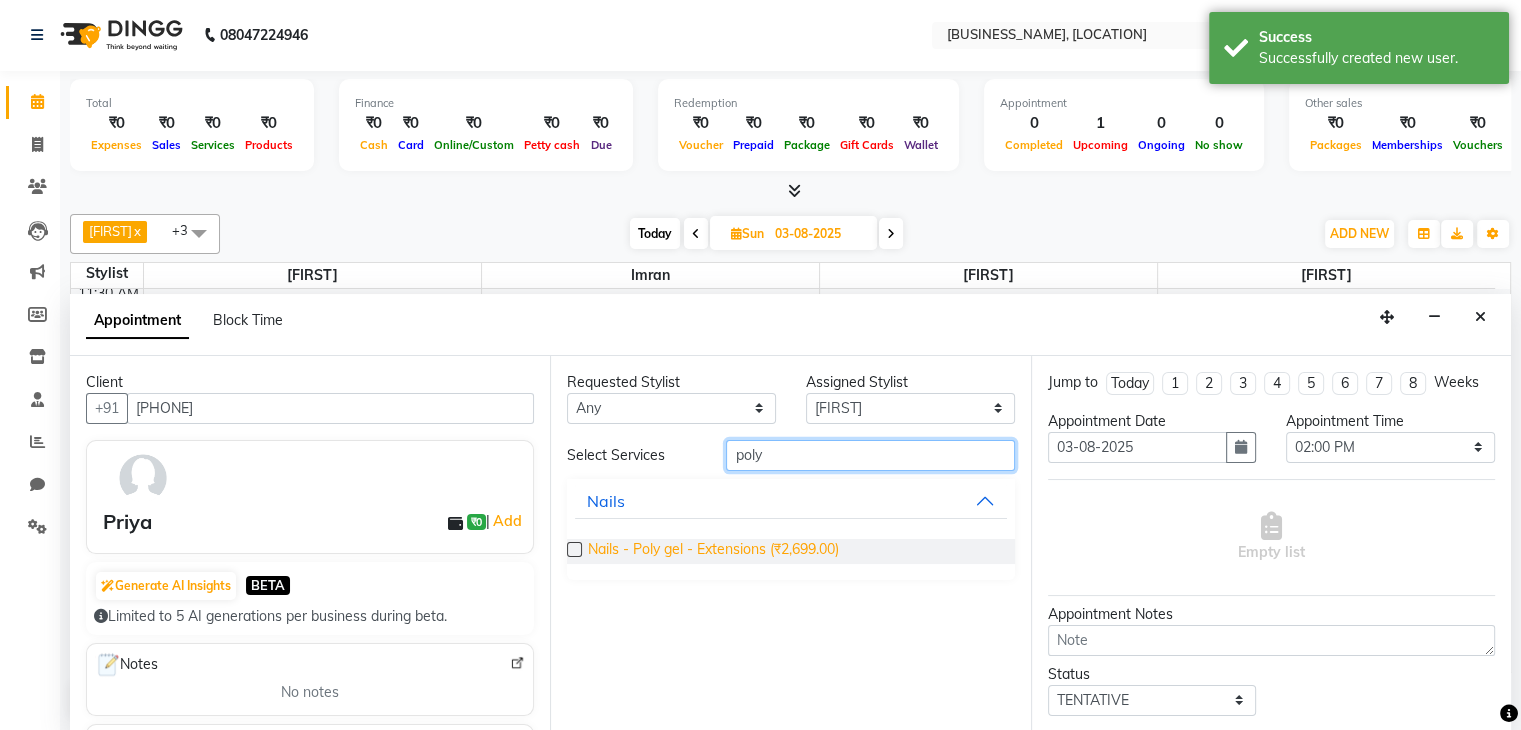 type on "poly" 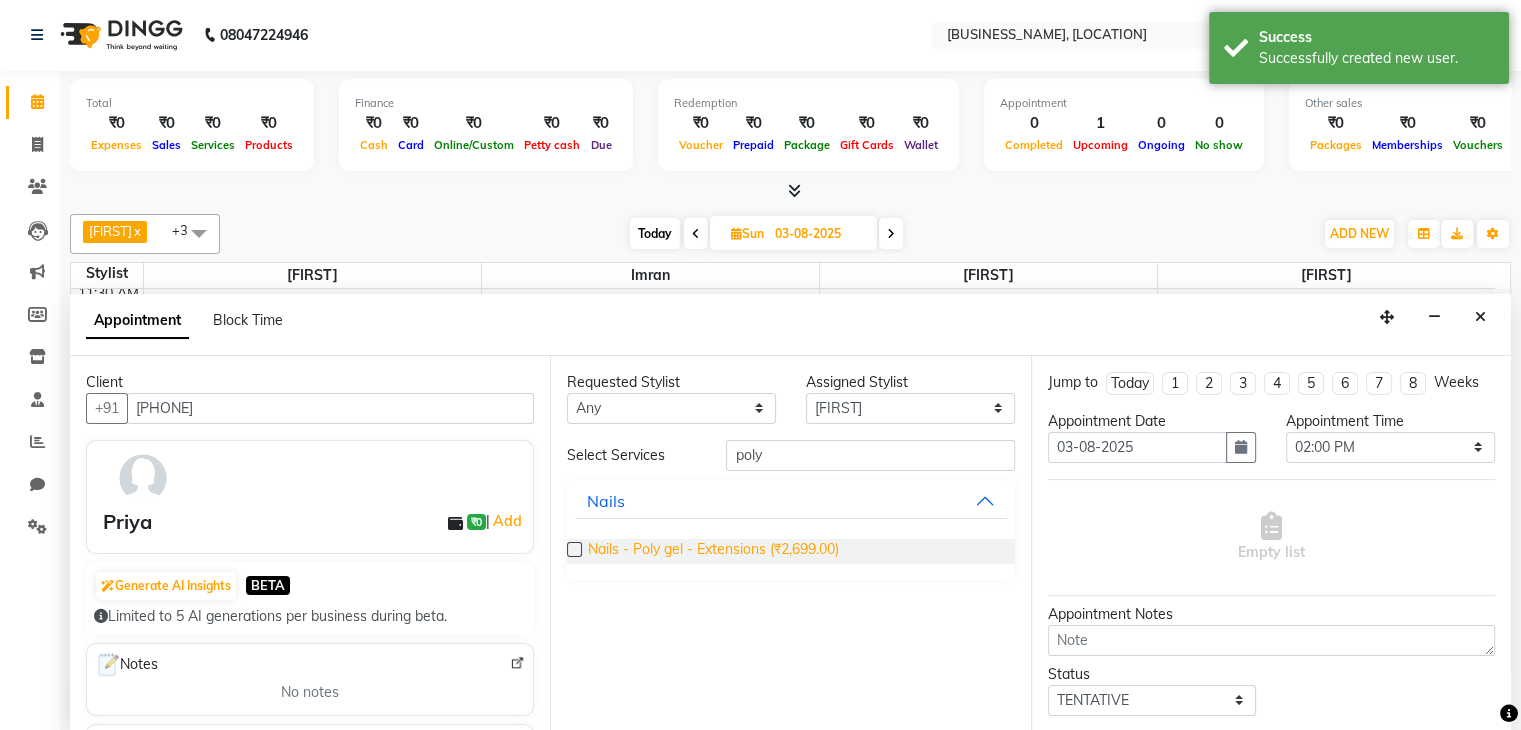 click on "Nails - Poly gel - Extensions (₹2,699.00)" at bounding box center (713, 551) 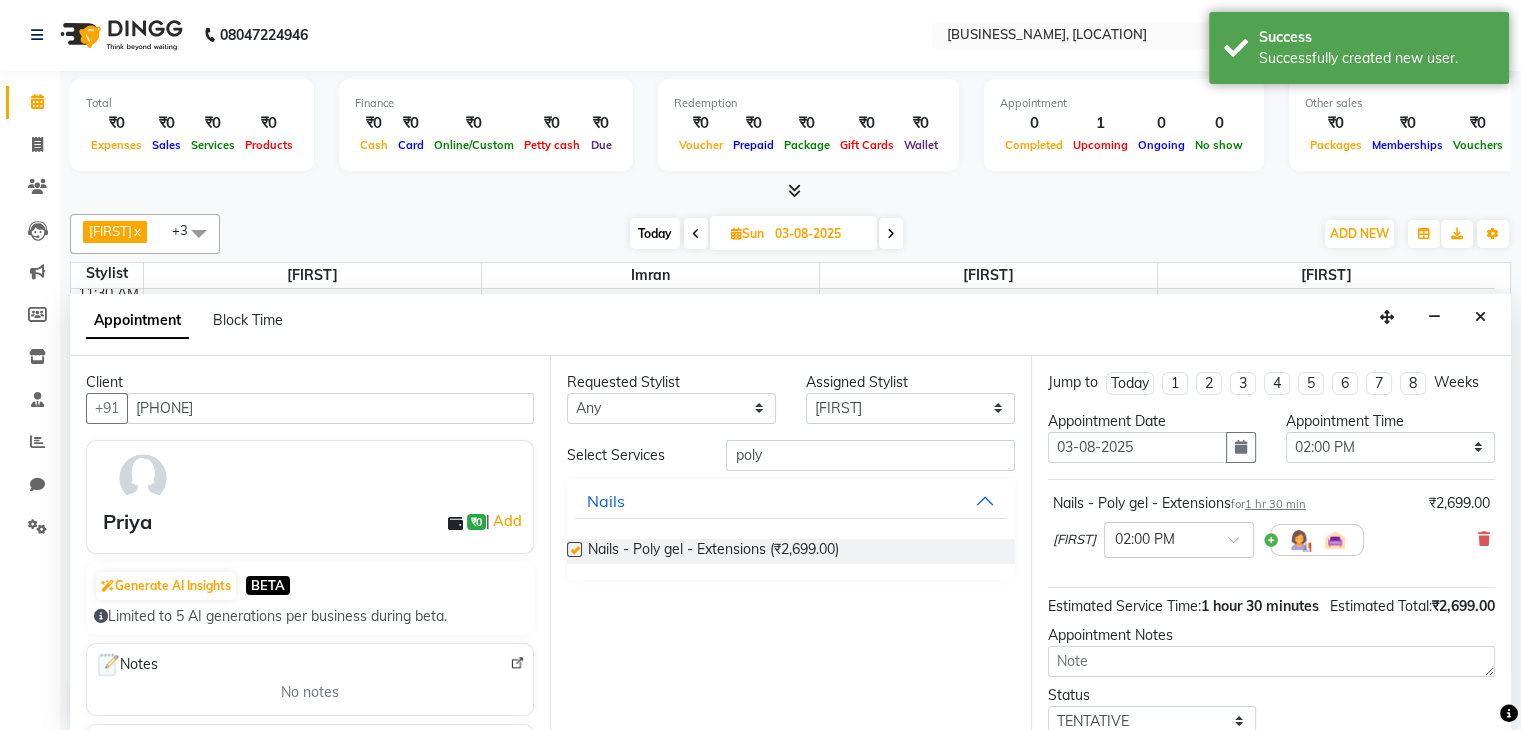 checkbox on "false" 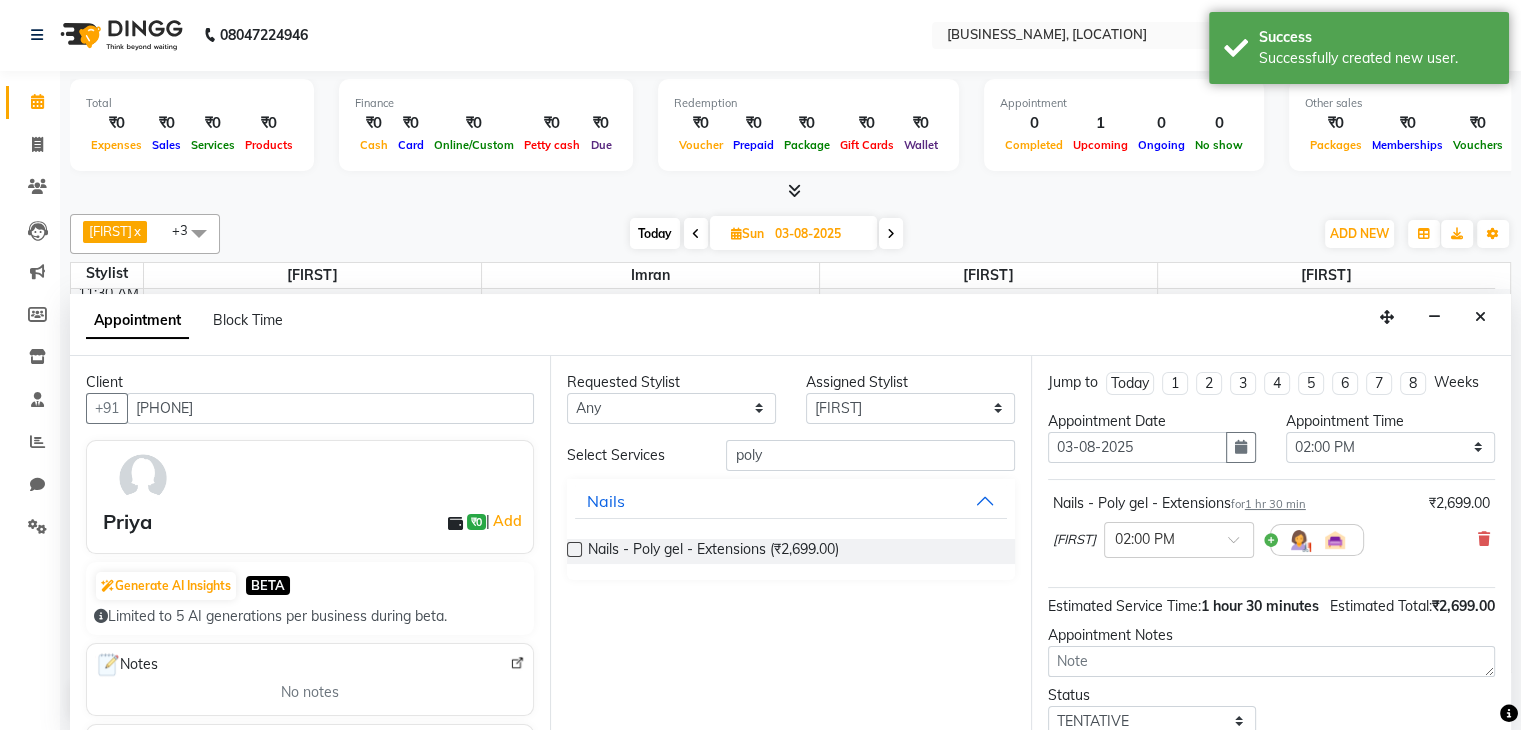 scroll, scrollTop: 151, scrollLeft: 0, axis: vertical 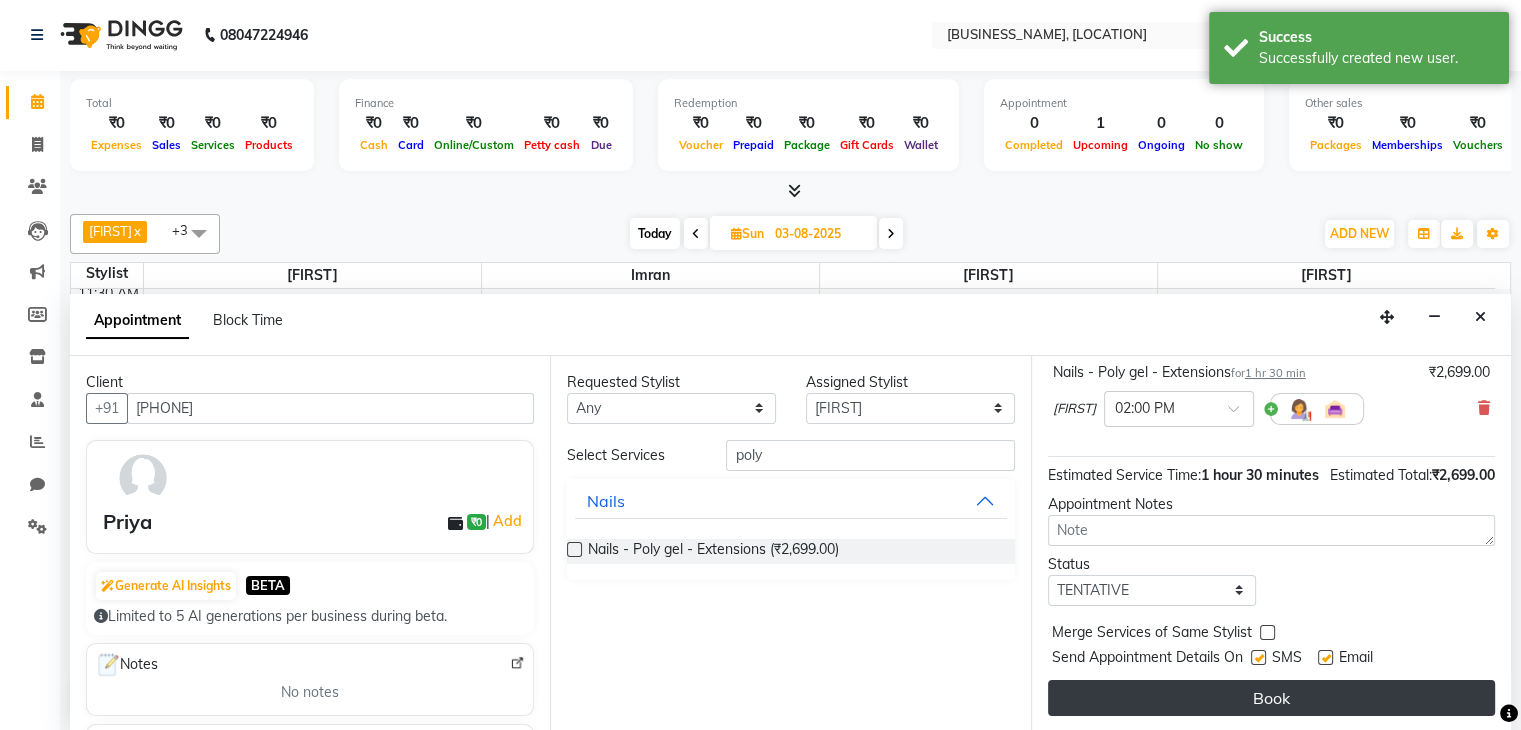 click on "Book" at bounding box center (1271, 698) 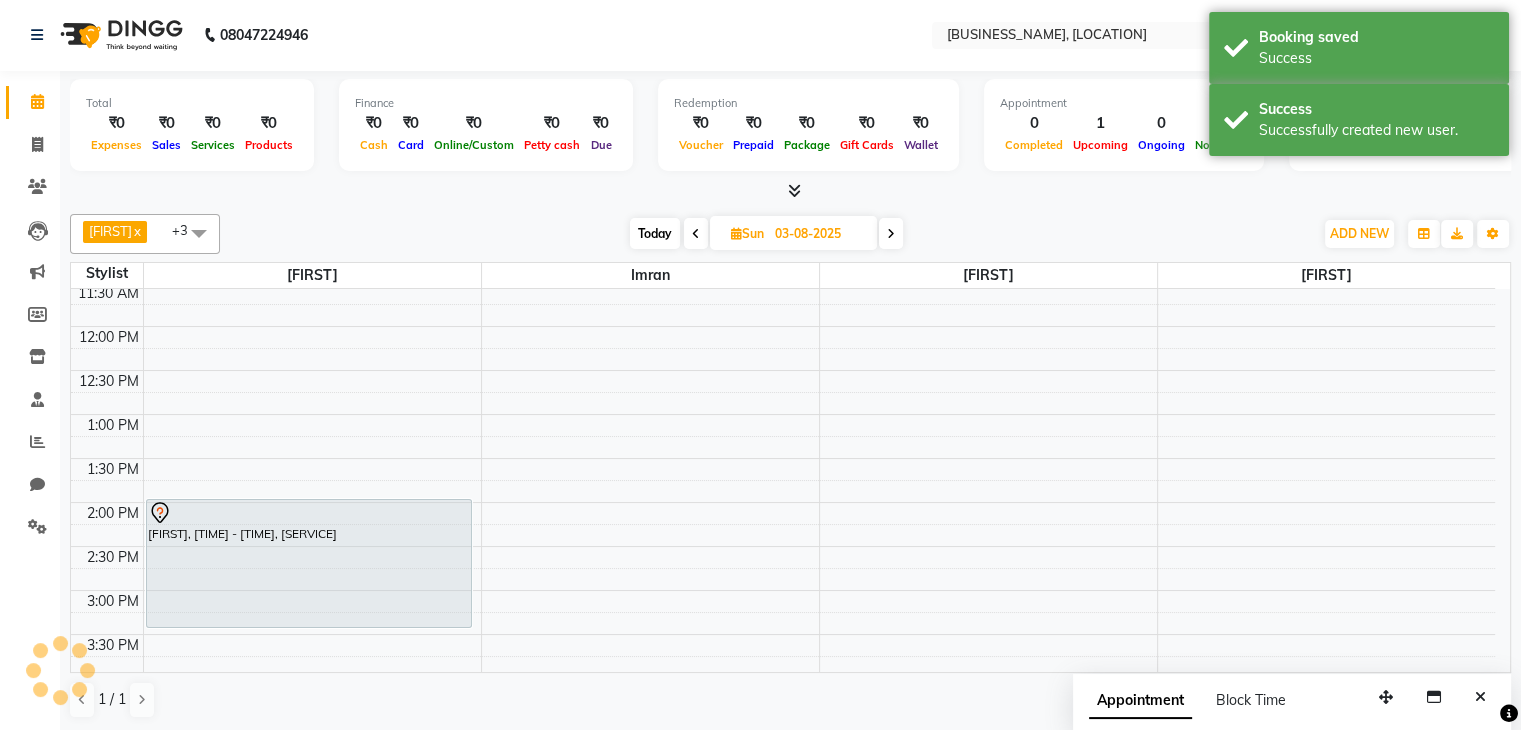 scroll, scrollTop: 0, scrollLeft: 0, axis: both 